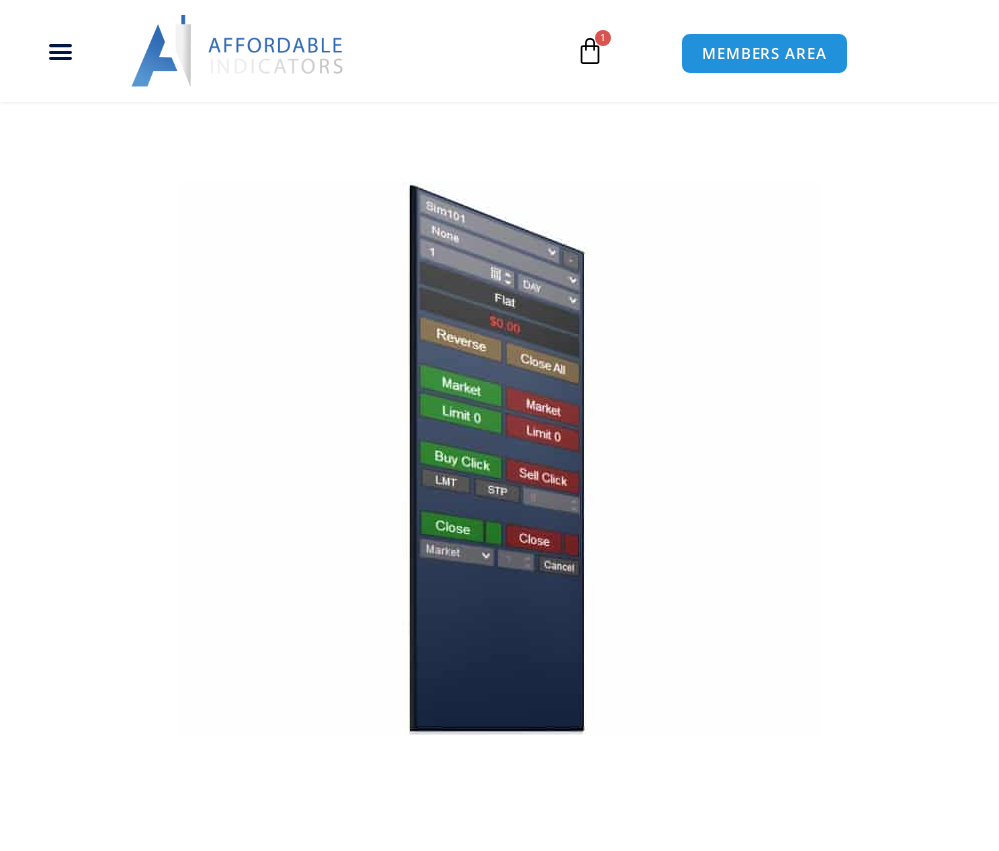 scroll, scrollTop: 1632, scrollLeft: 0, axis: vertical 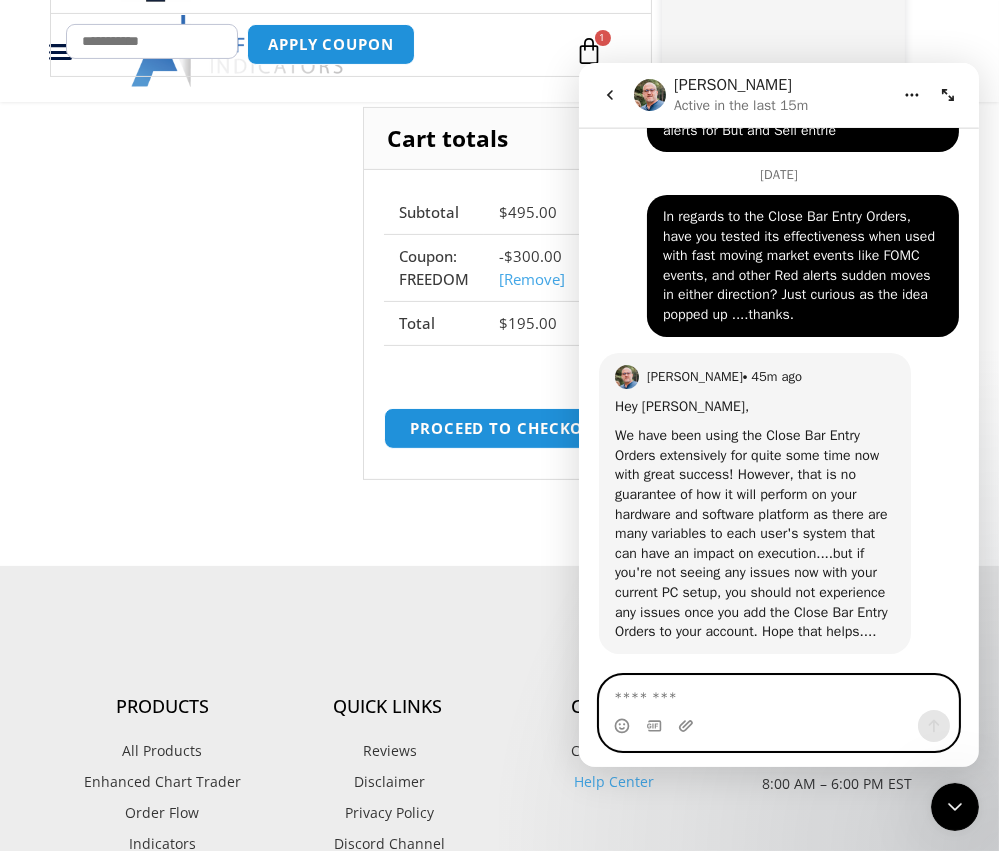 click at bounding box center [778, 693] 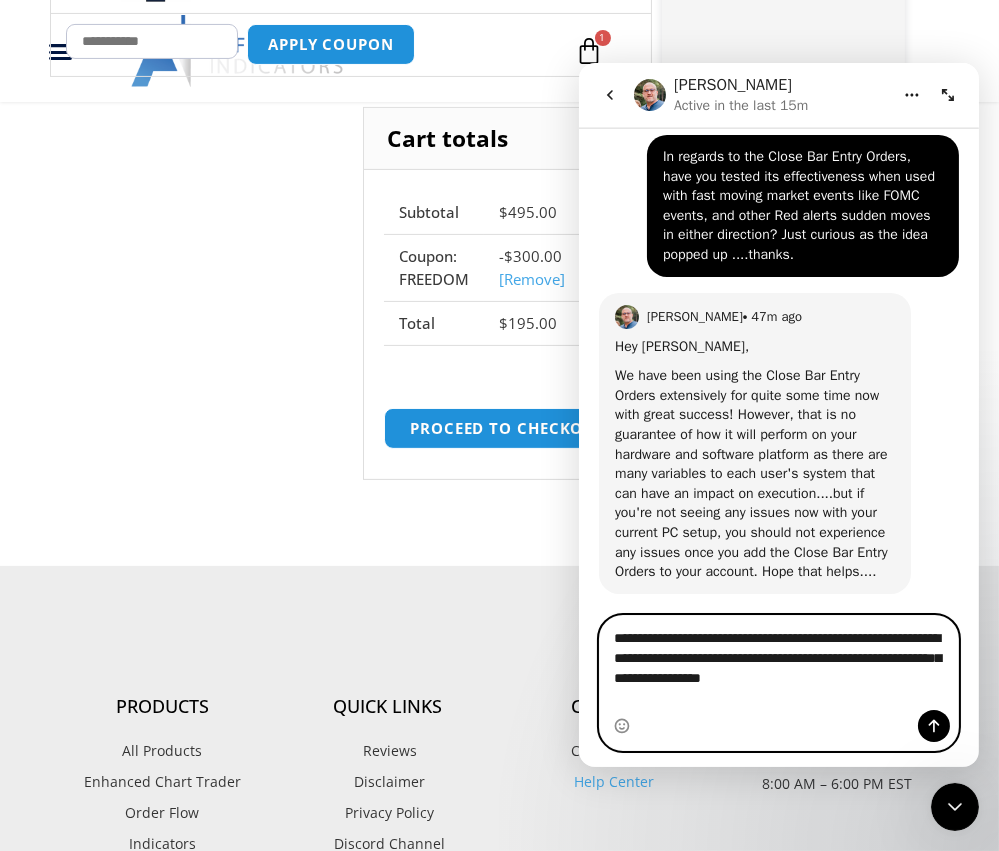 scroll, scrollTop: 988, scrollLeft: 0, axis: vertical 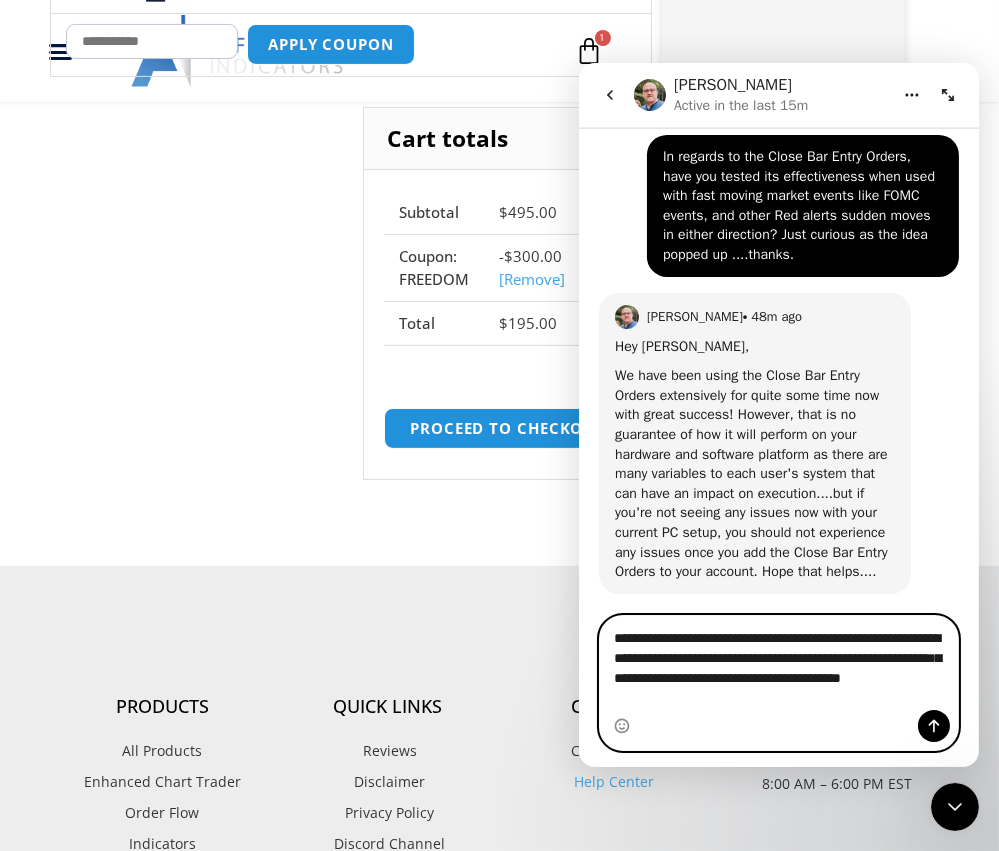 type on "**********" 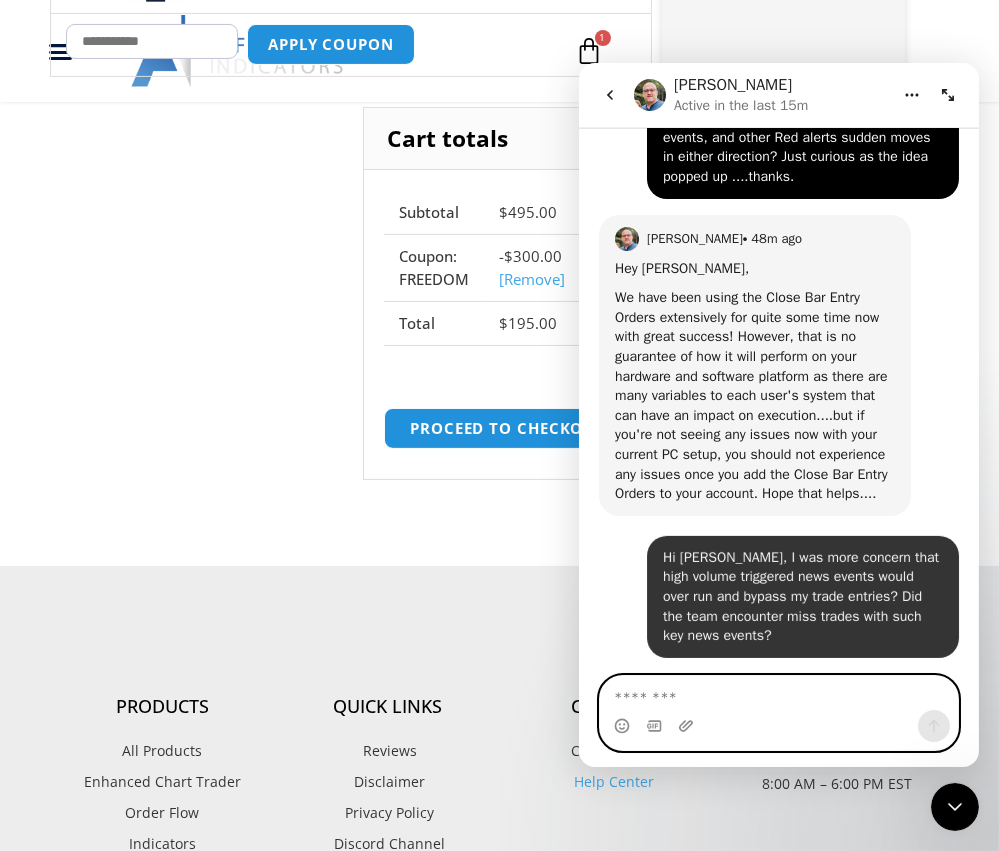 scroll, scrollTop: 1066, scrollLeft: 0, axis: vertical 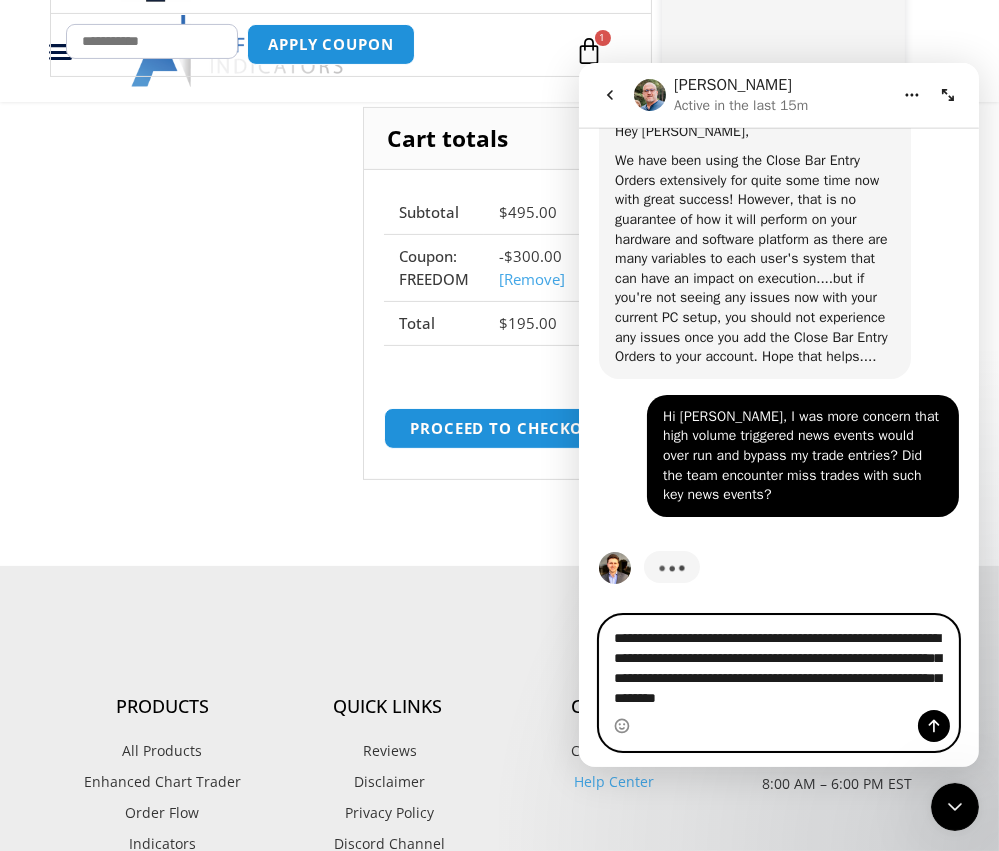 click on "**********" at bounding box center (778, 663) 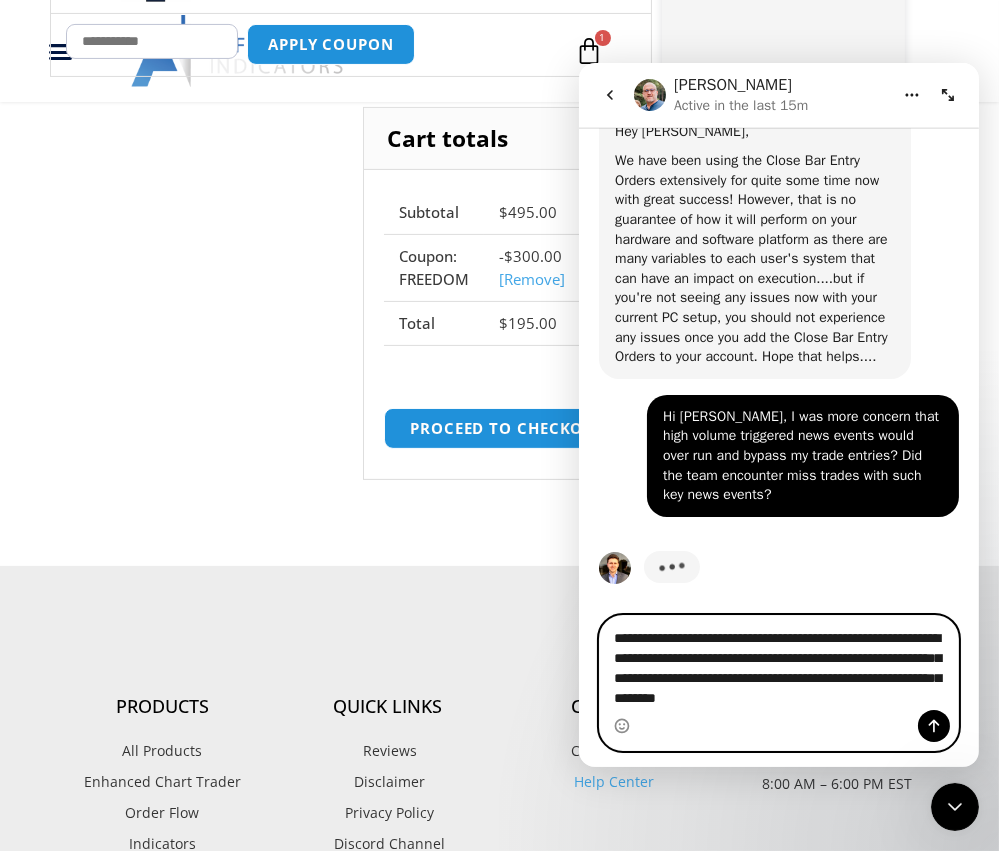 click on "**********" at bounding box center (778, 663) 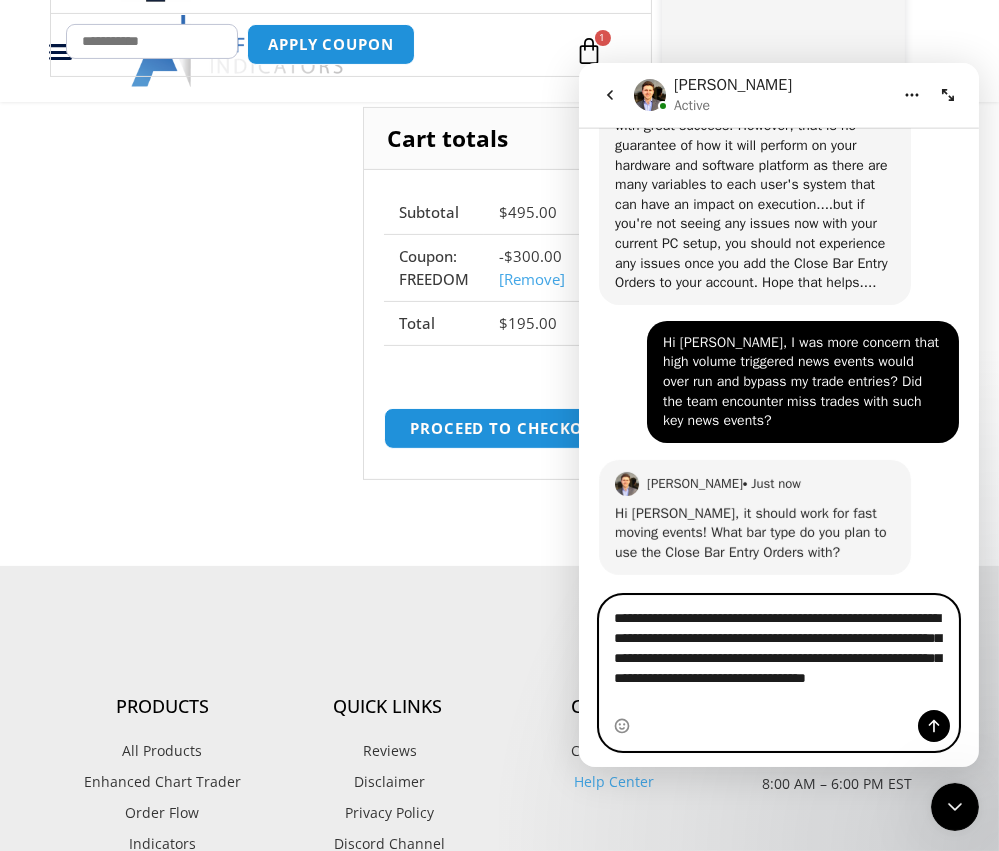 scroll, scrollTop: 1276, scrollLeft: 0, axis: vertical 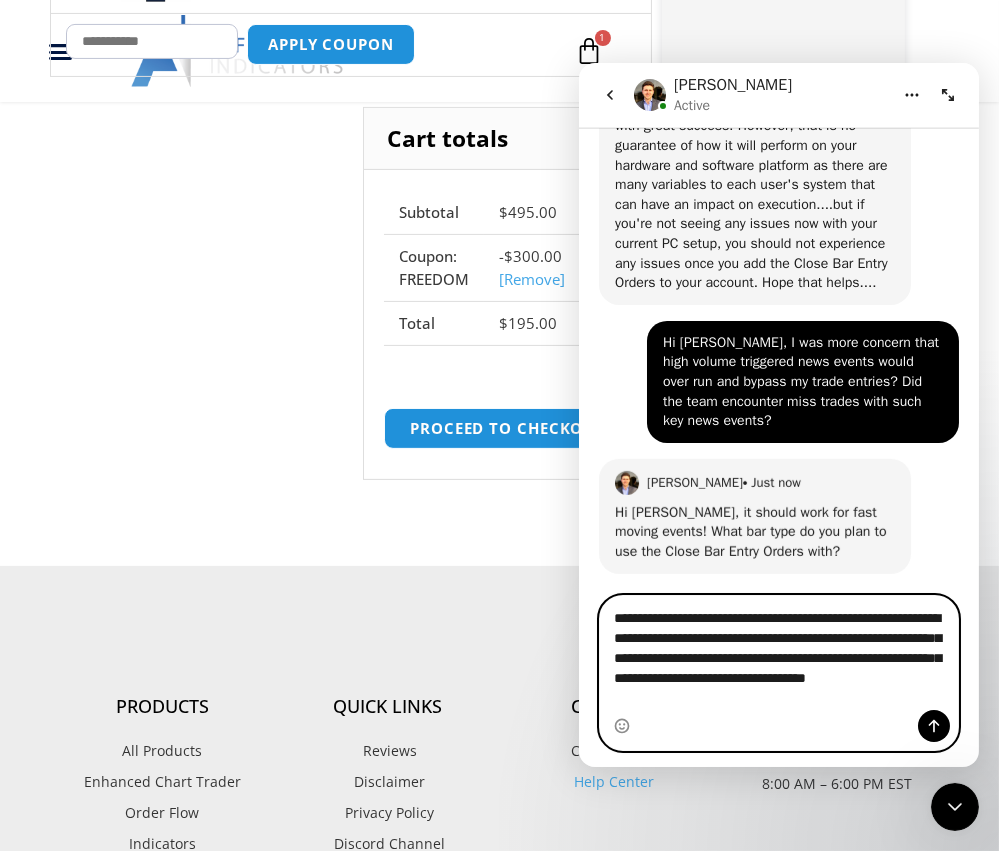 type on "**********" 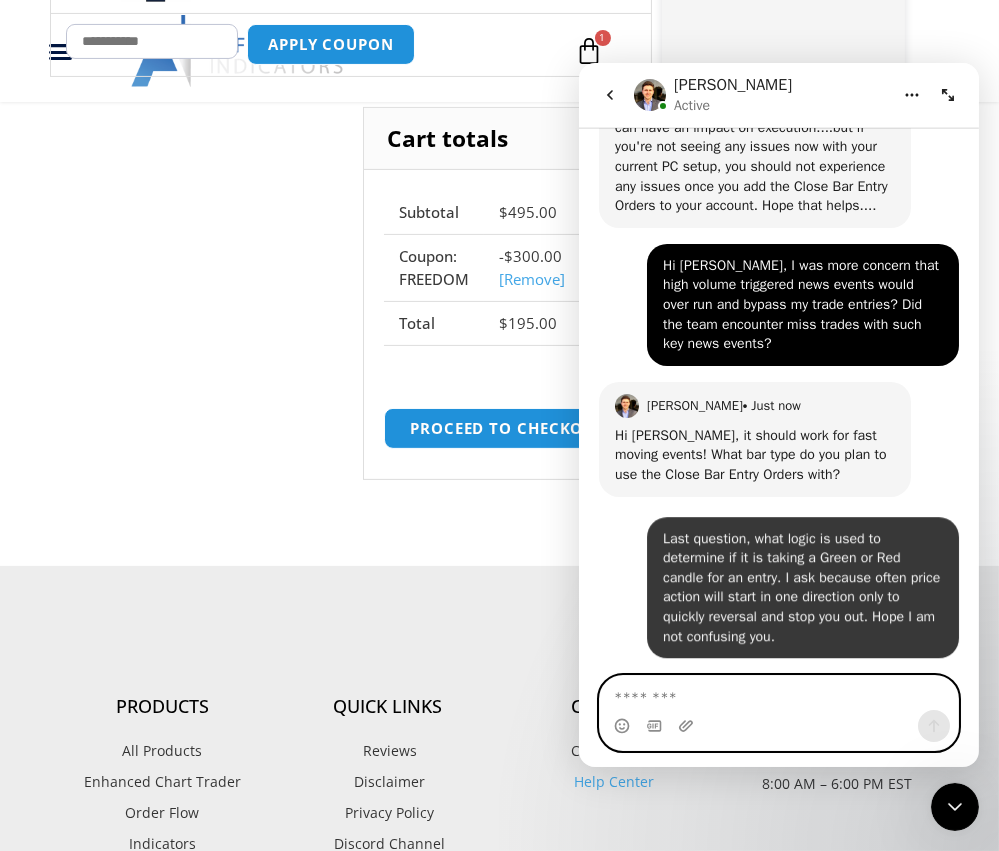scroll, scrollTop: 1354, scrollLeft: 0, axis: vertical 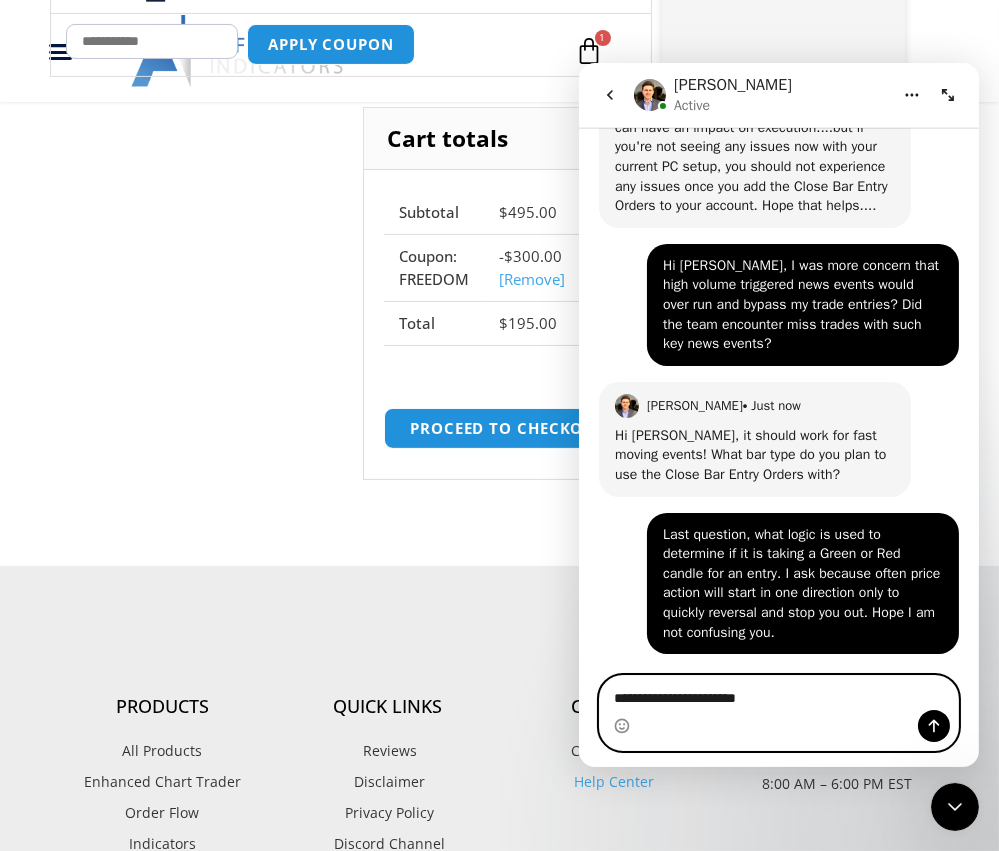 type on "**********" 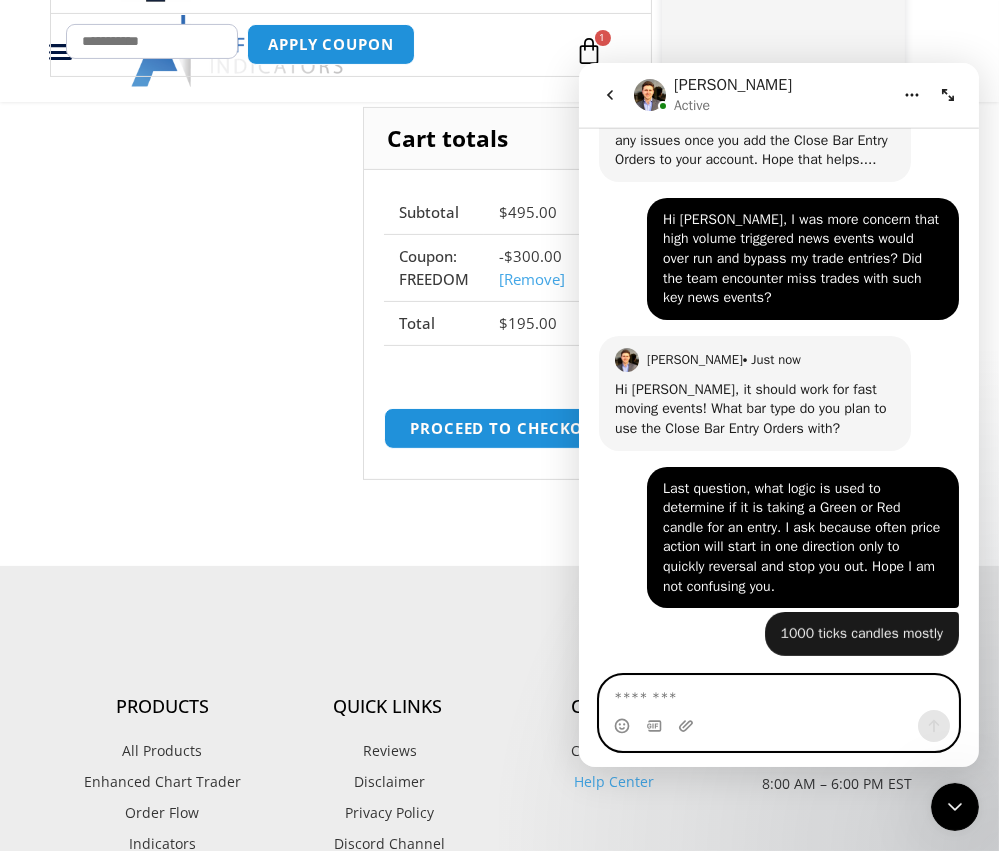 scroll, scrollTop: 1400, scrollLeft: 0, axis: vertical 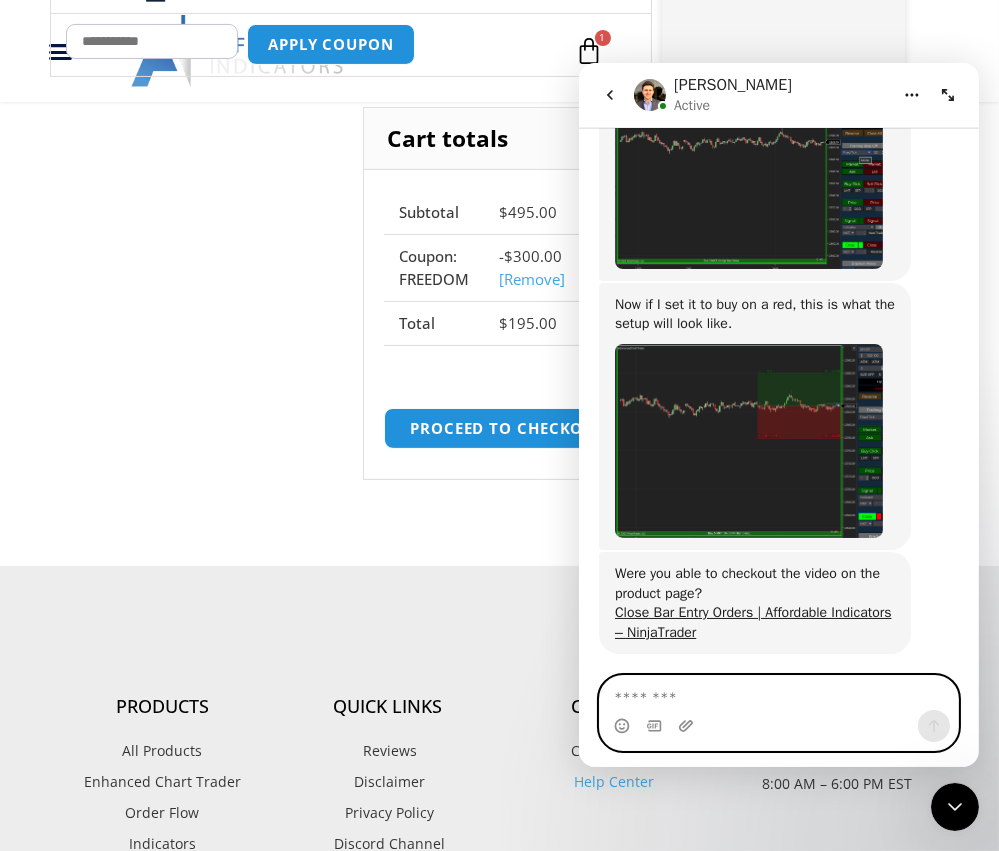 click at bounding box center [778, 693] 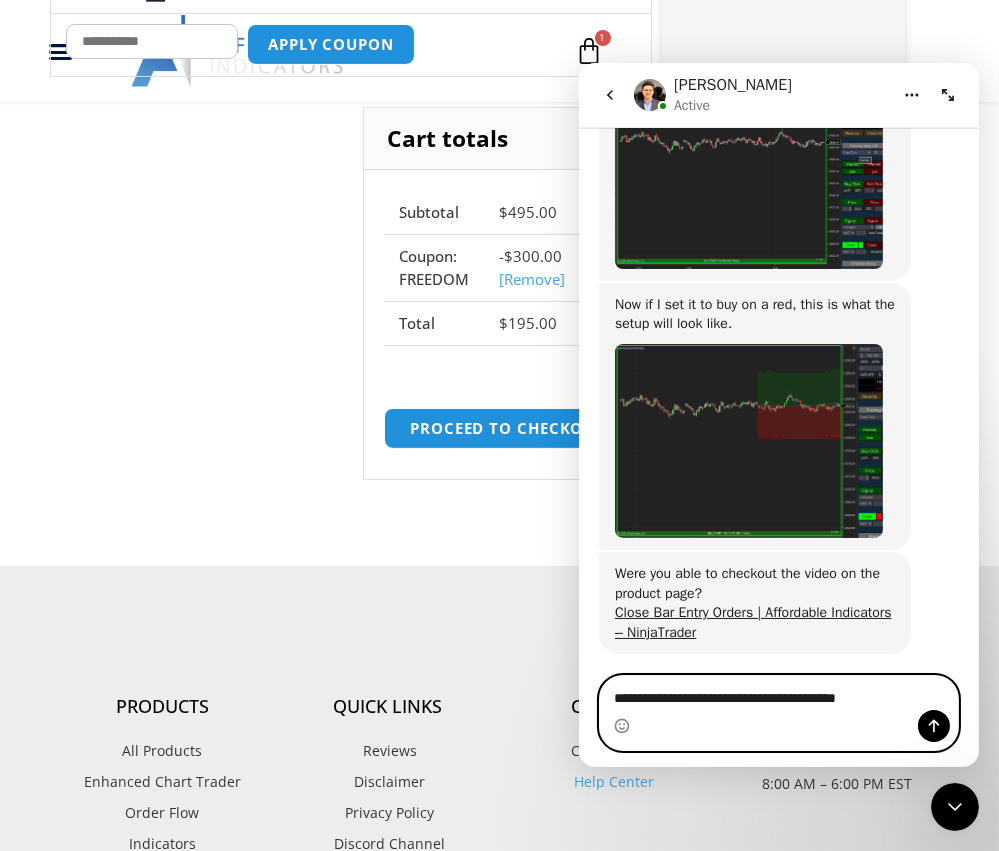 type on "**********" 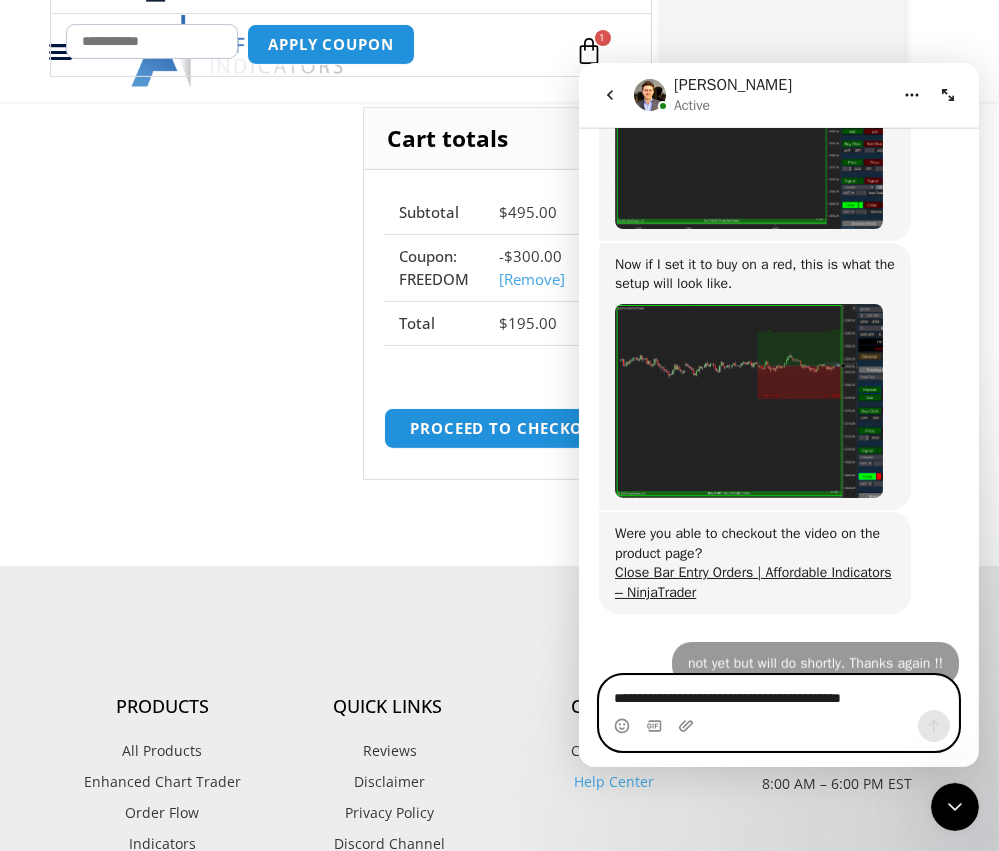 scroll, scrollTop: 2178, scrollLeft: 0, axis: vertical 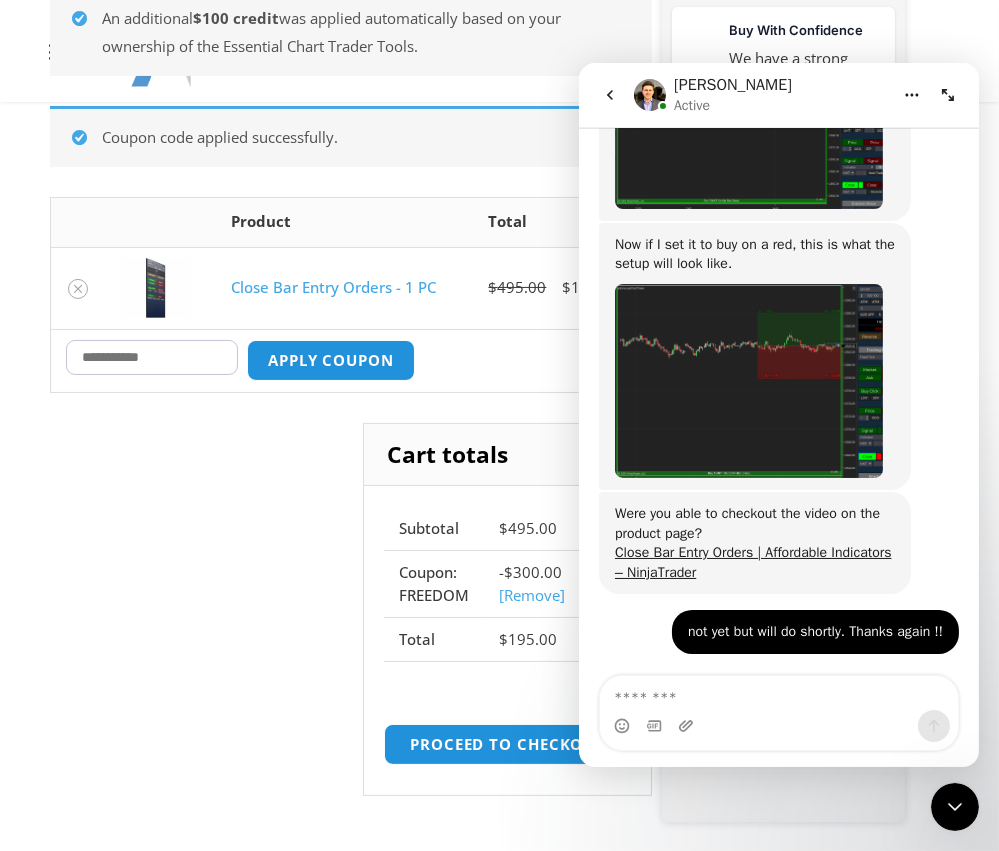 click on "Now if I set it to buy on a red, this is what the setup will look like.    David  •  12m ago" at bounding box center (778, 357) 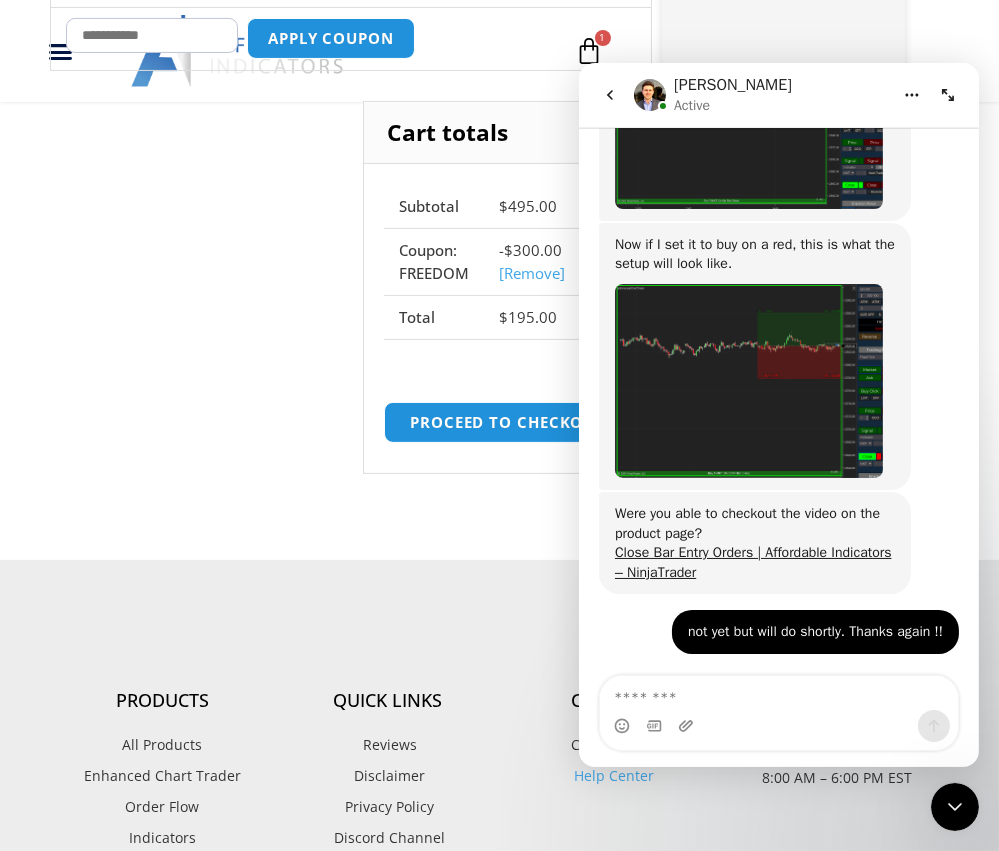 scroll, scrollTop: 807, scrollLeft: 0, axis: vertical 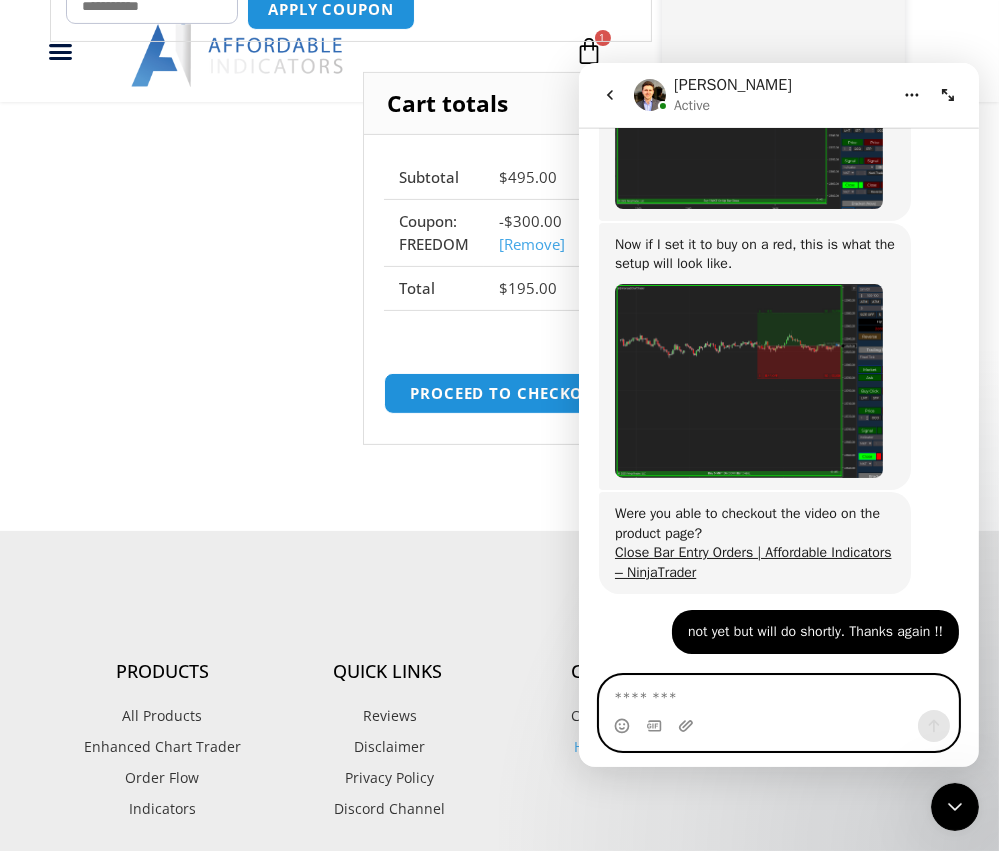 click at bounding box center [778, 693] 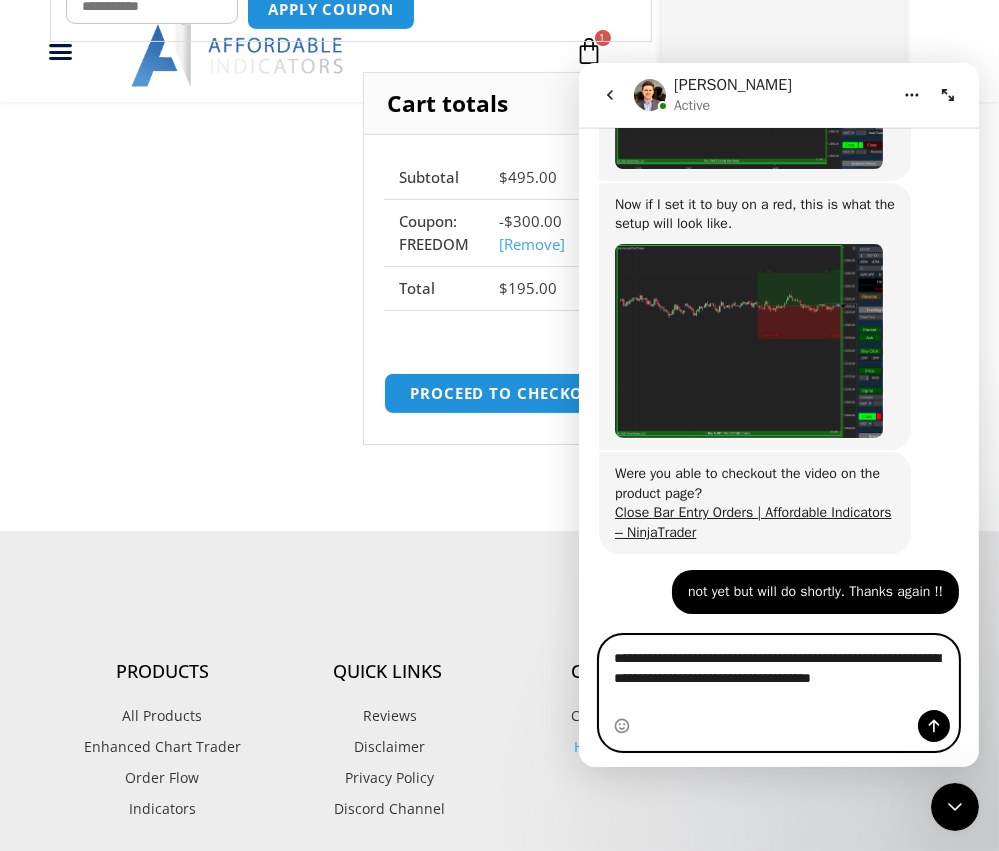 scroll, scrollTop: 2218, scrollLeft: 0, axis: vertical 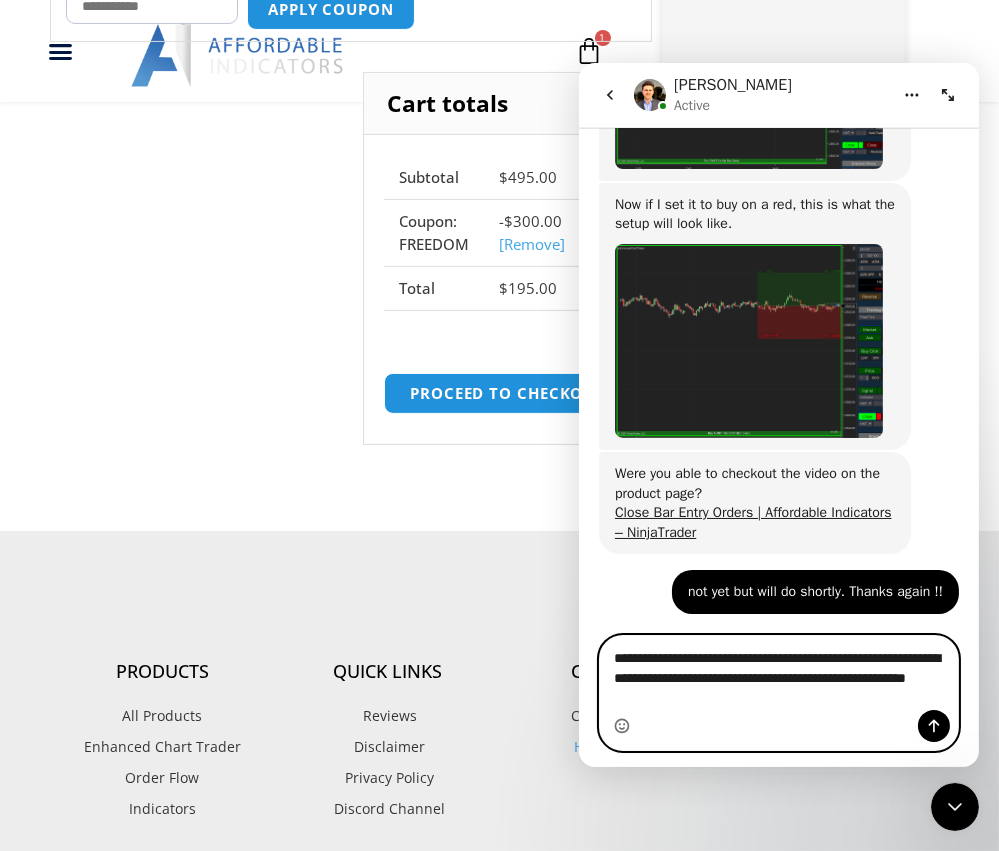 click 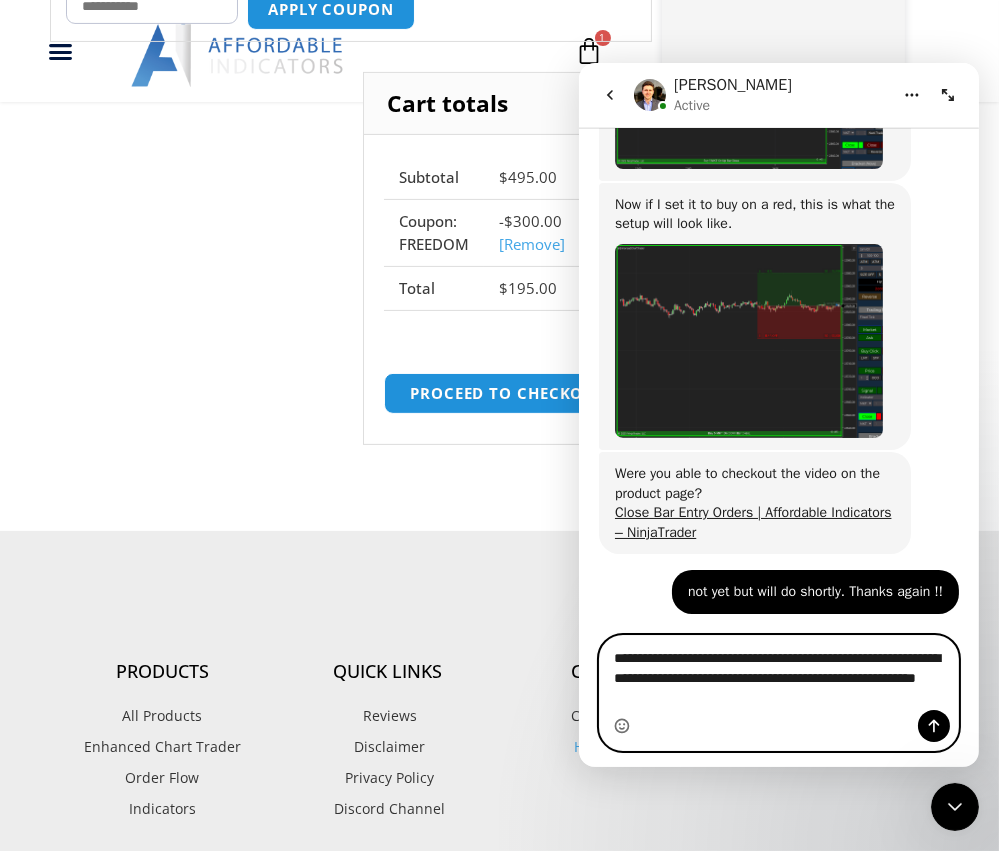 type 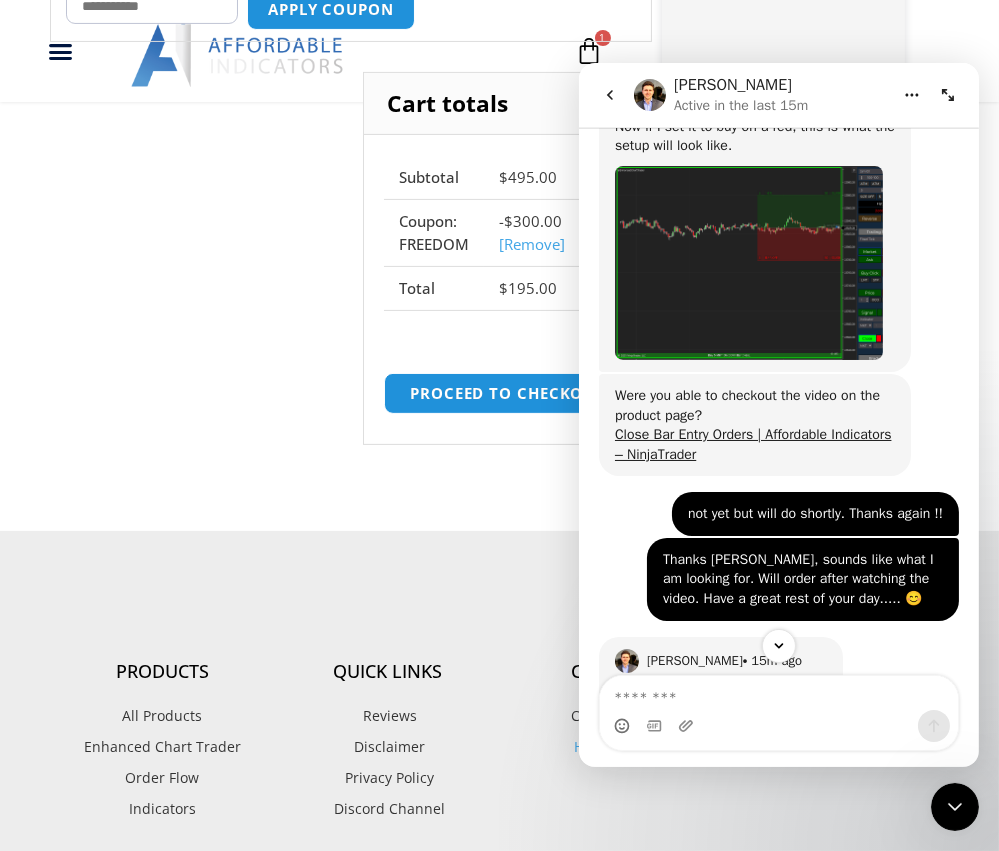 scroll, scrollTop: 2252, scrollLeft: 0, axis: vertical 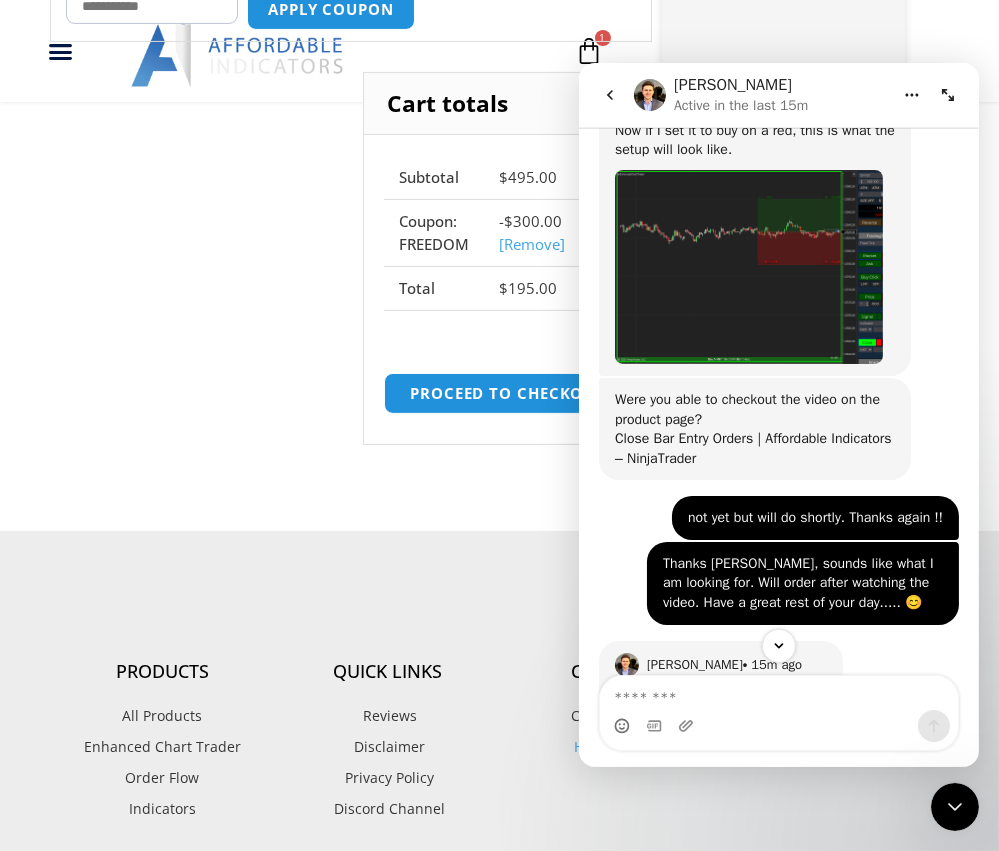click on "Close Bar Entry Orders | Affordable Indicators – NinjaTrader" at bounding box center (752, 448) 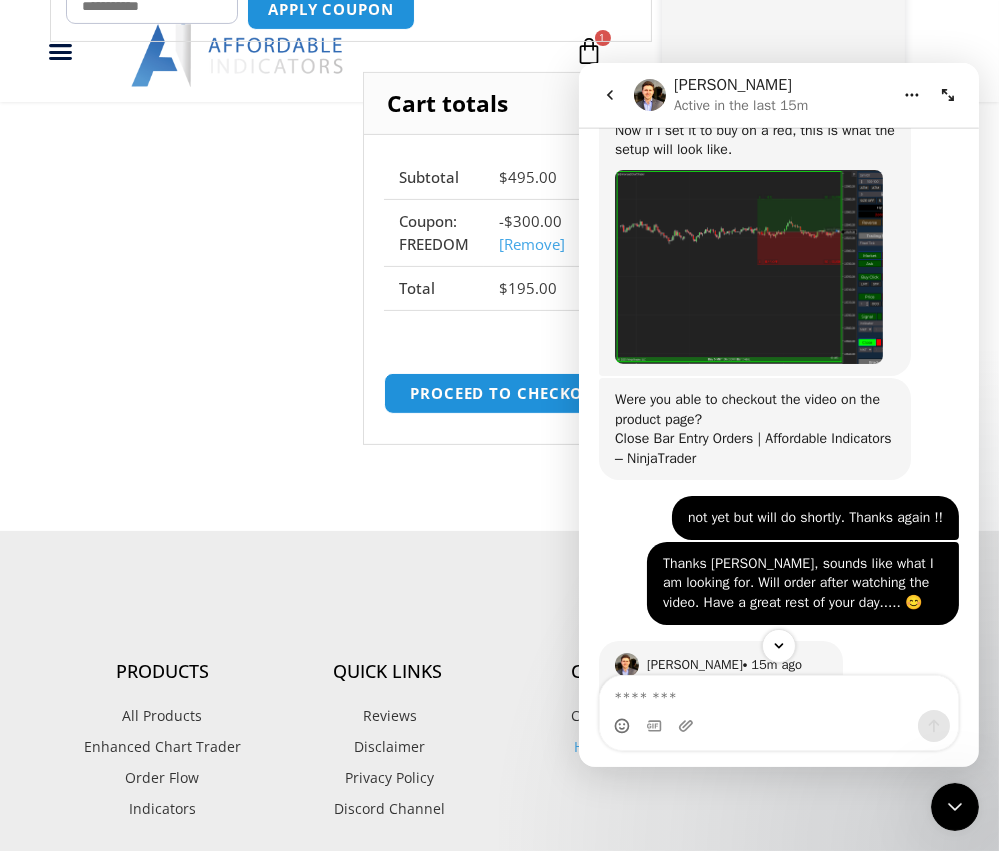 scroll, scrollTop: 2249, scrollLeft: 0, axis: vertical 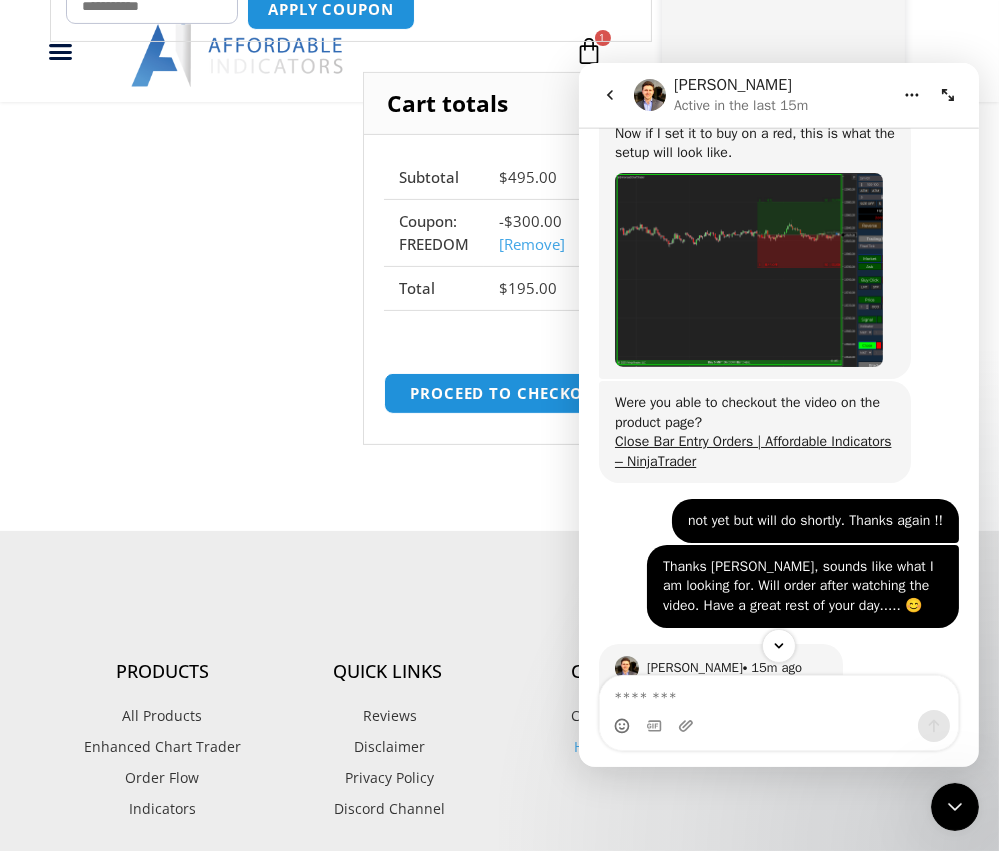 click at bounding box center (748, 270) 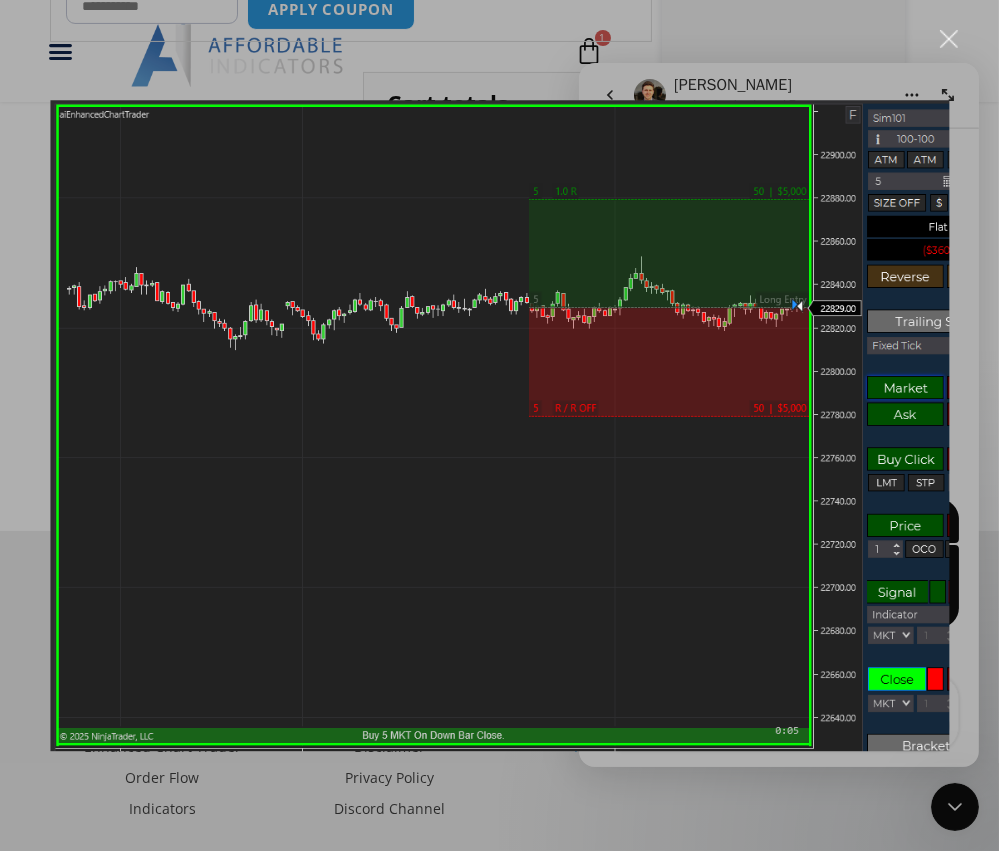 scroll, scrollTop: 0, scrollLeft: 0, axis: both 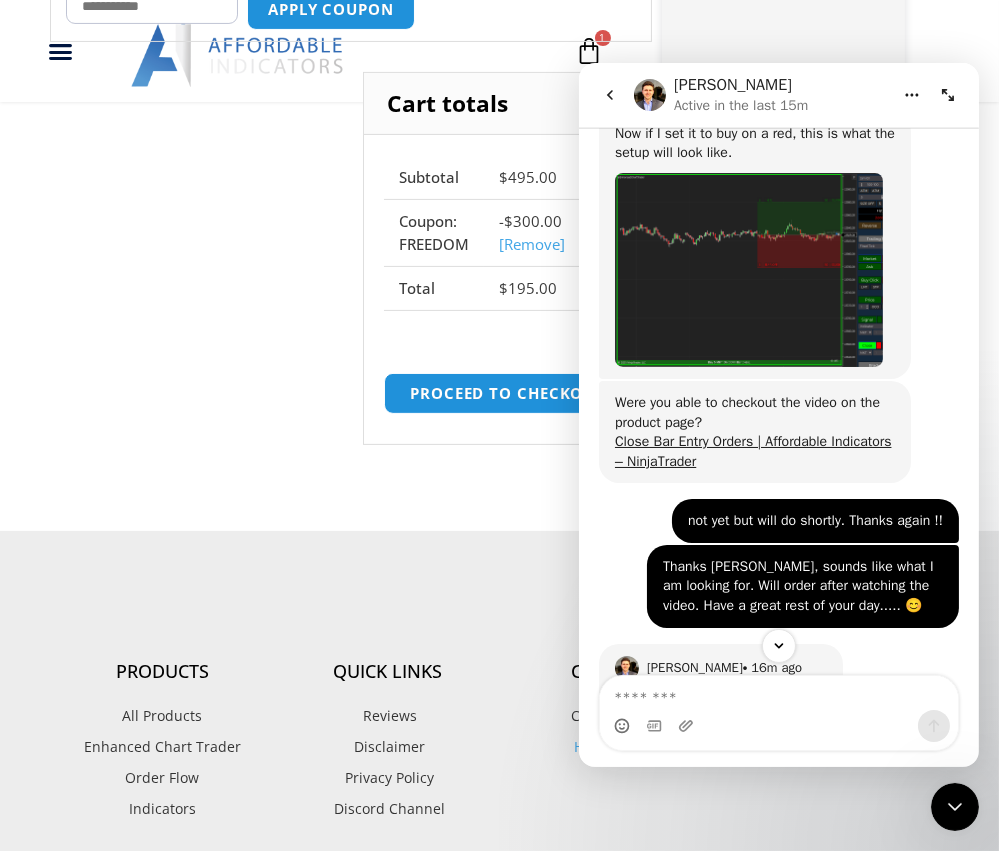 drag, startPoint x: 1251, startPoint y: 368, endPoint x: 672, endPoint y: 305, distance: 582.41736 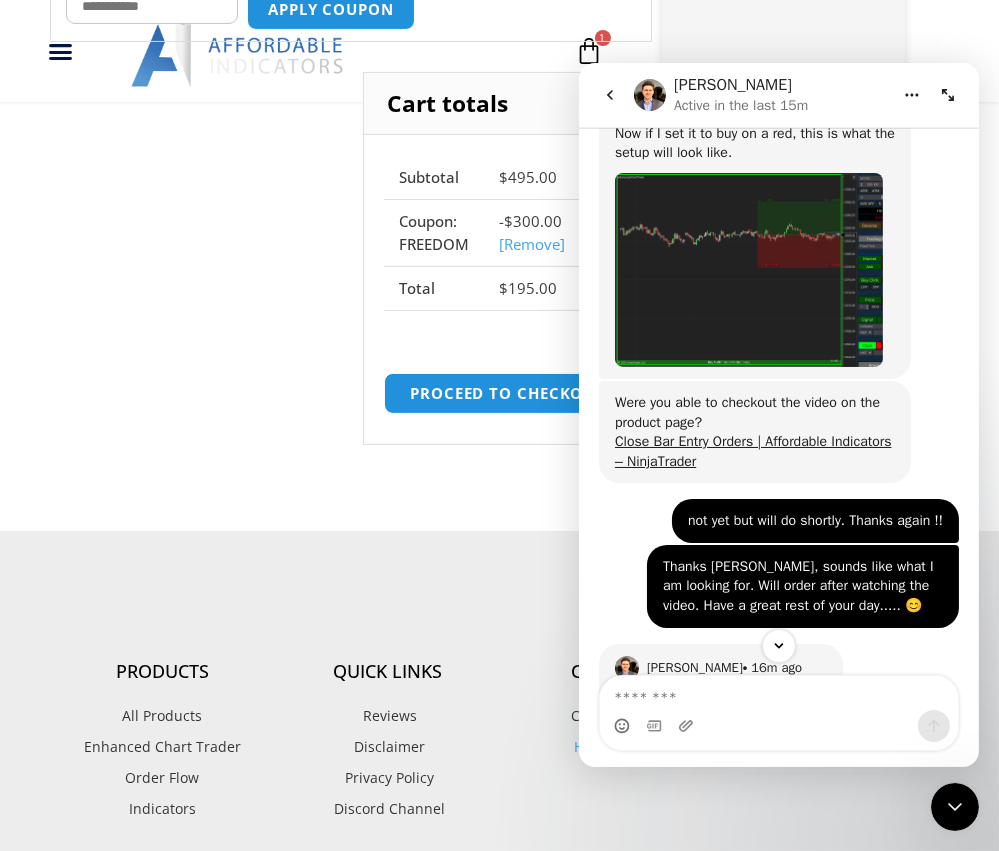 scroll, scrollTop: 0, scrollLeft: 0, axis: both 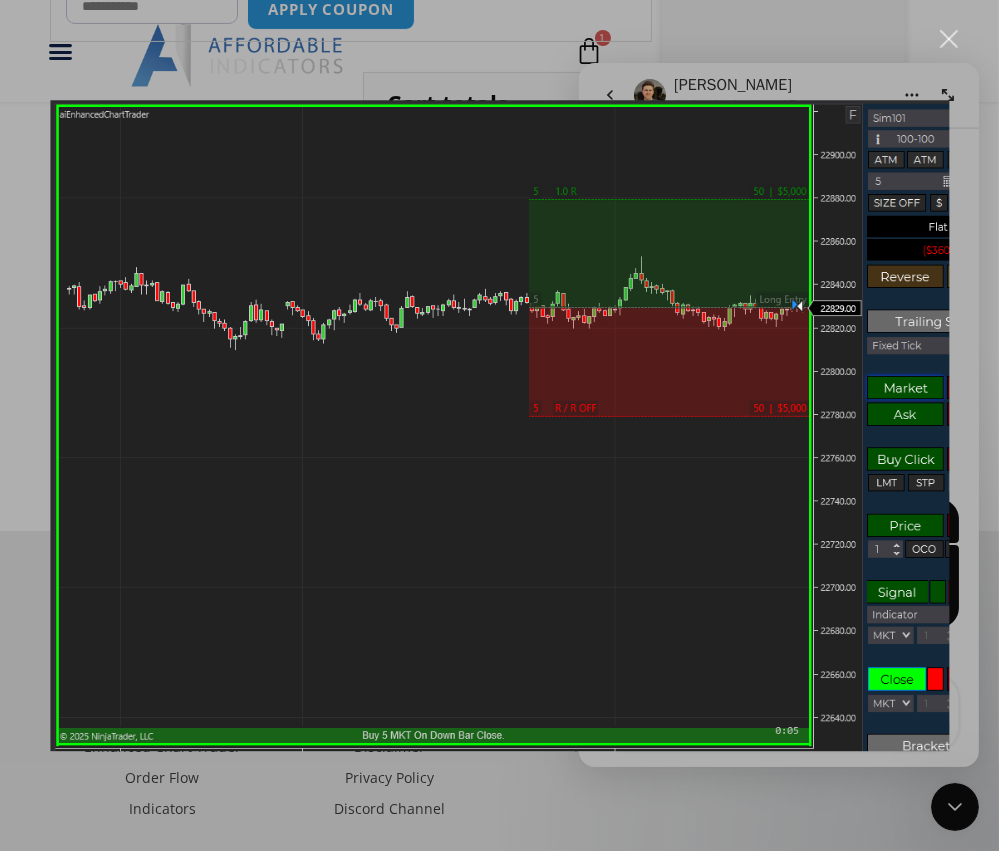 click at bounding box center (499, 425) 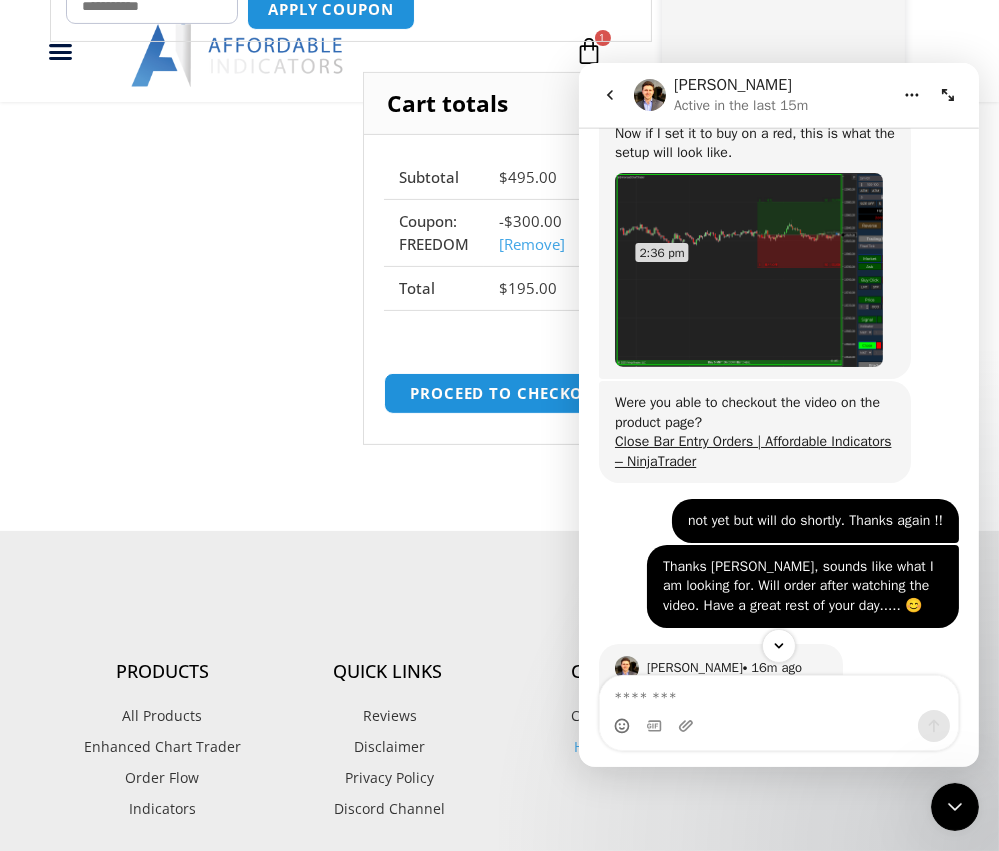 click at bounding box center (748, 270) 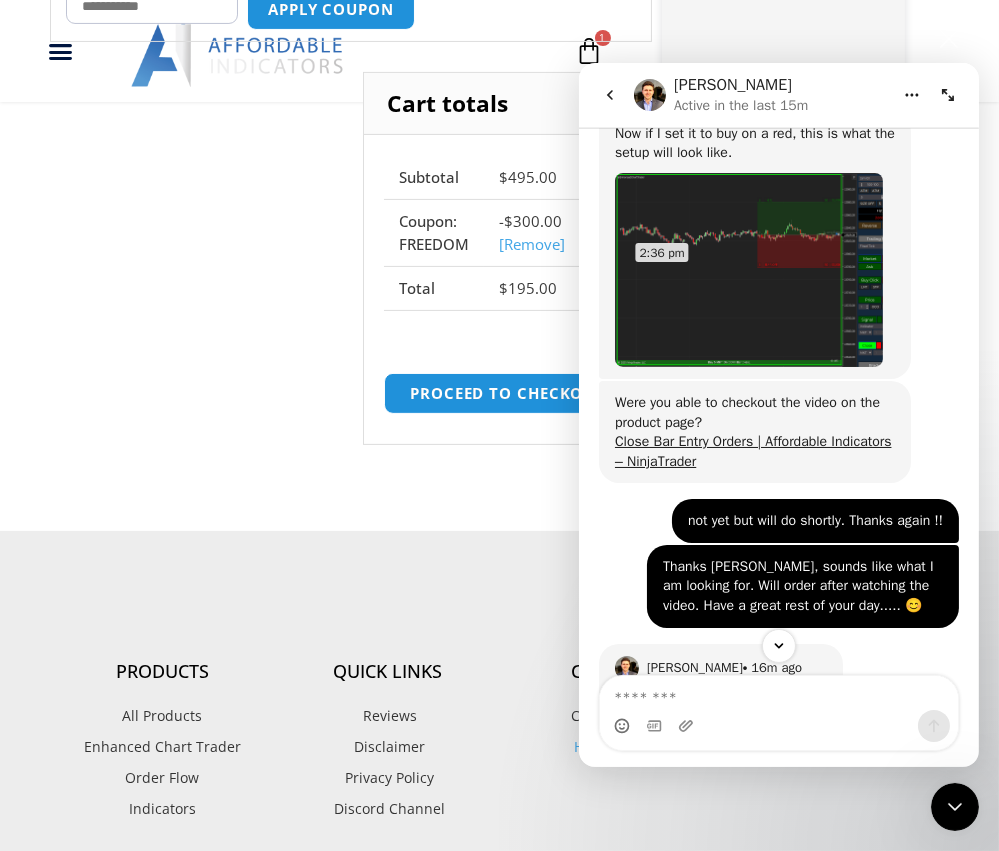 scroll, scrollTop: 0, scrollLeft: 0, axis: both 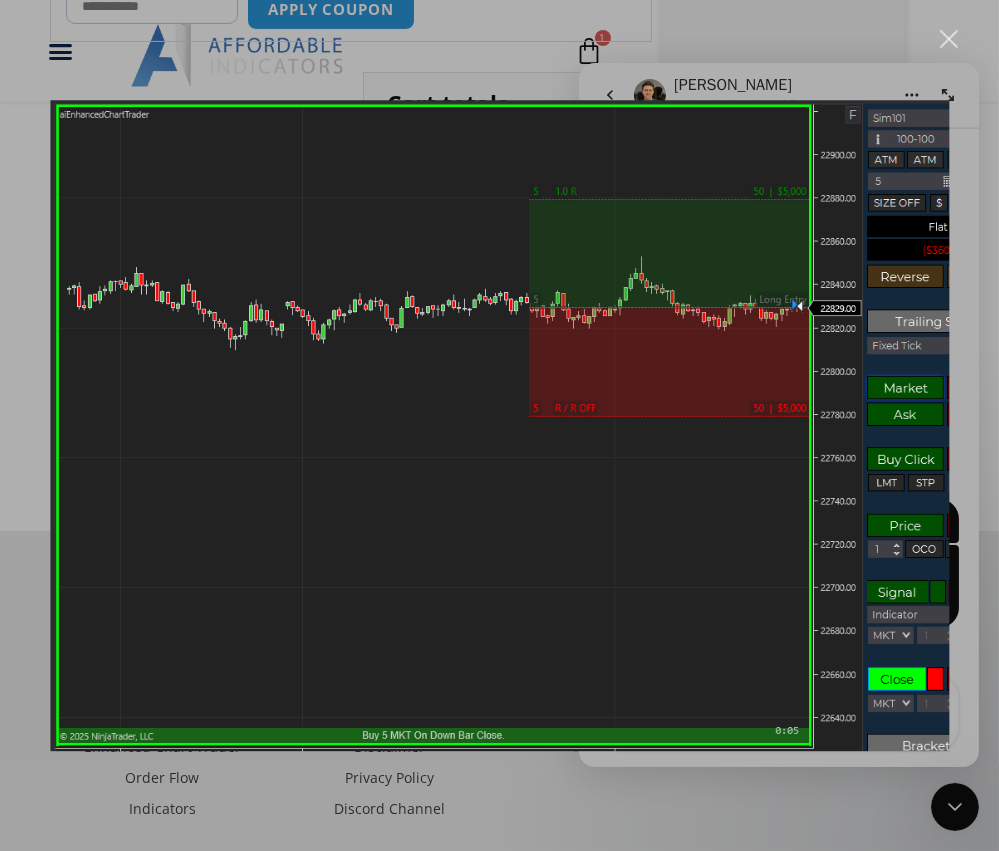 click at bounding box center [499, 425] 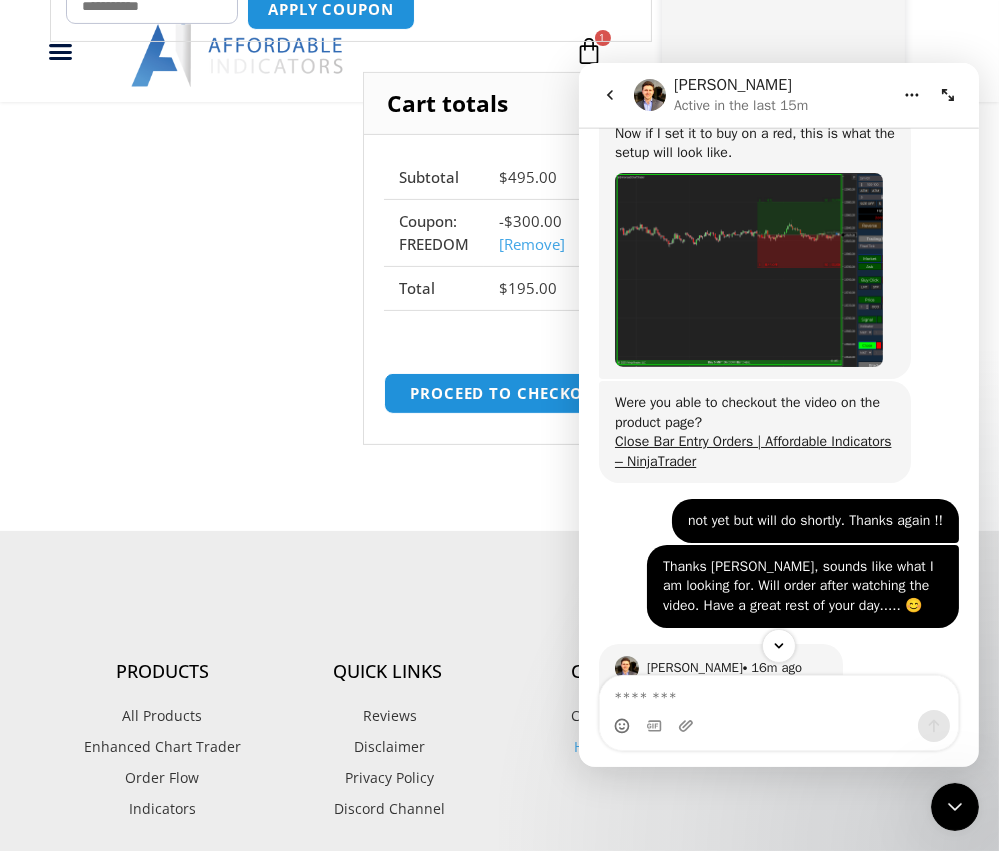 click on "not yet but will do shortly.  Thanks again !! Billy  •  20m ago" at bounding box center [778, 522] 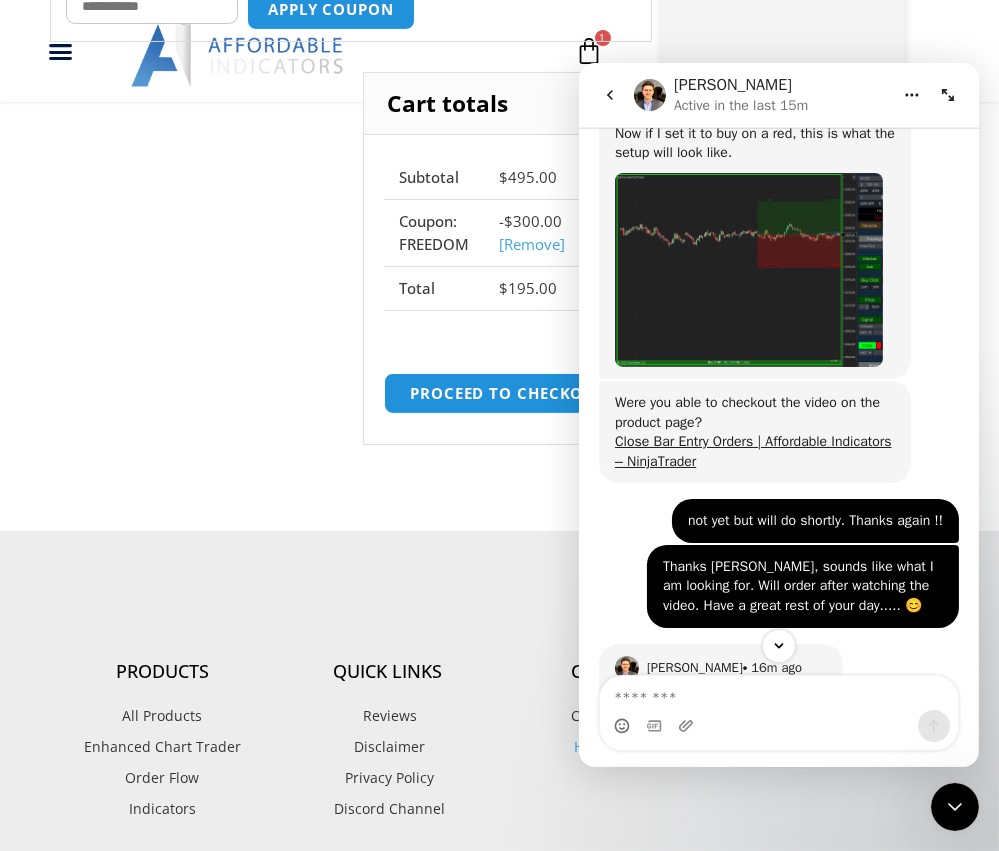 scroll, scrollTop: 0, scrollLeft: 0, axis: both 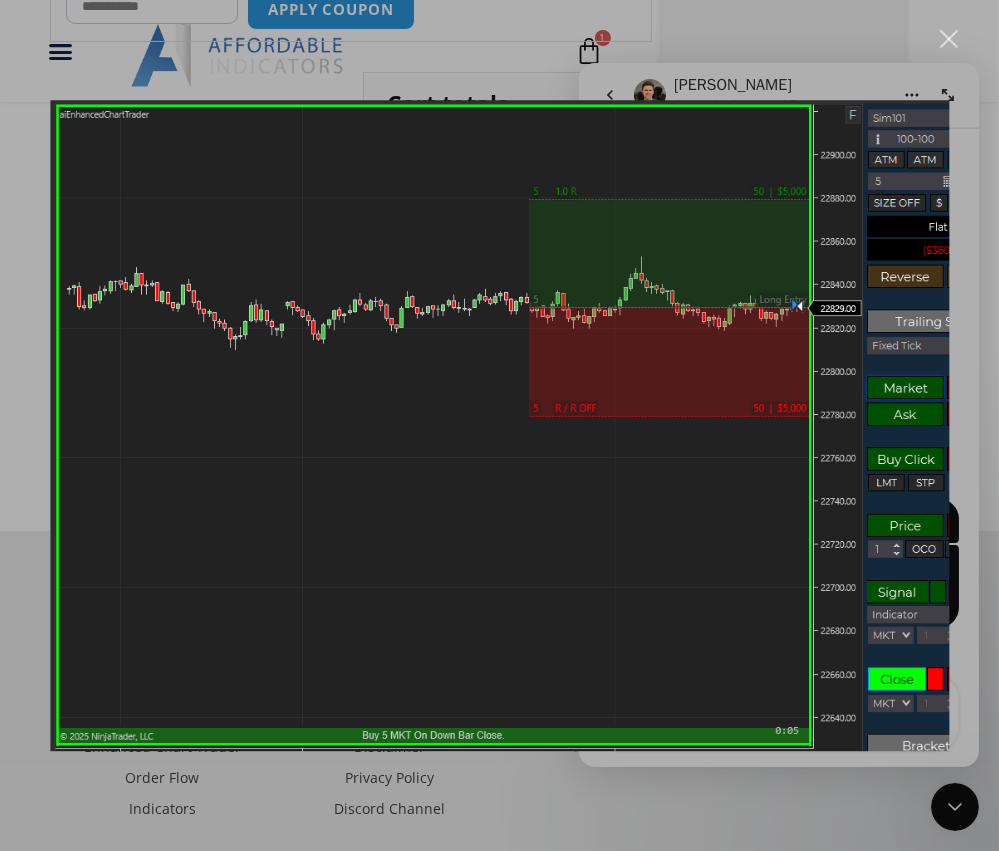 click at bounding box center (949, 39) 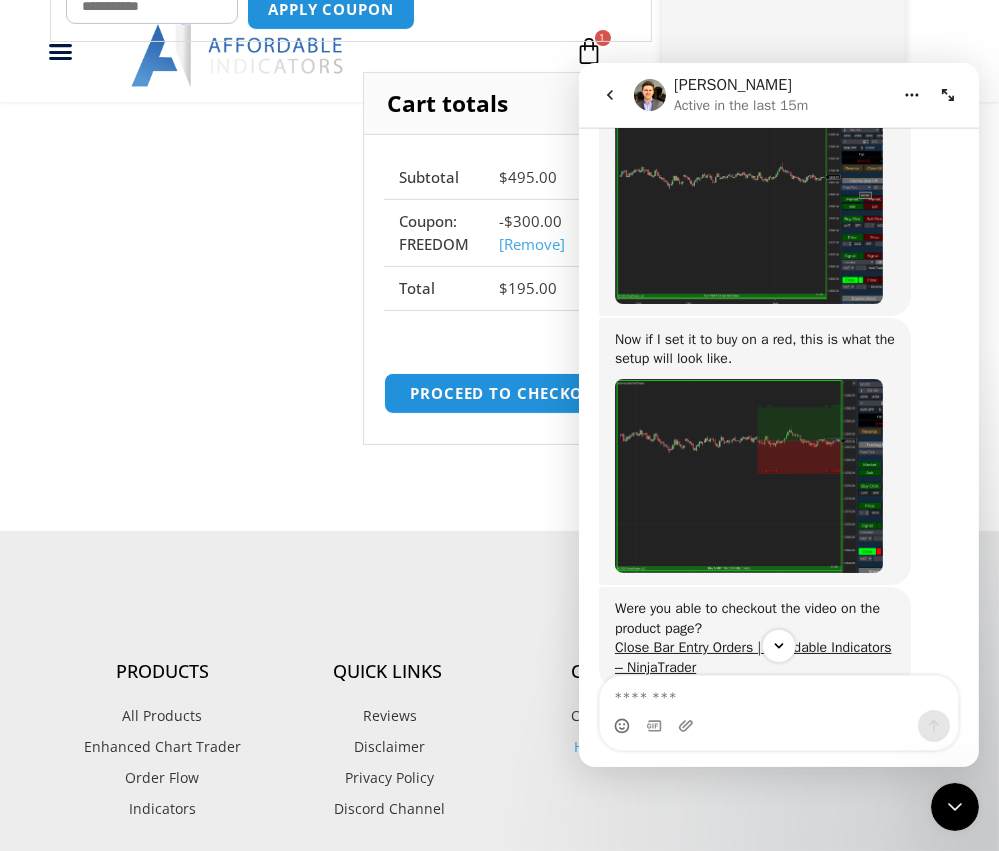 scroll, scrollTop: 1947, scrollLeft: 0, axis: vertical 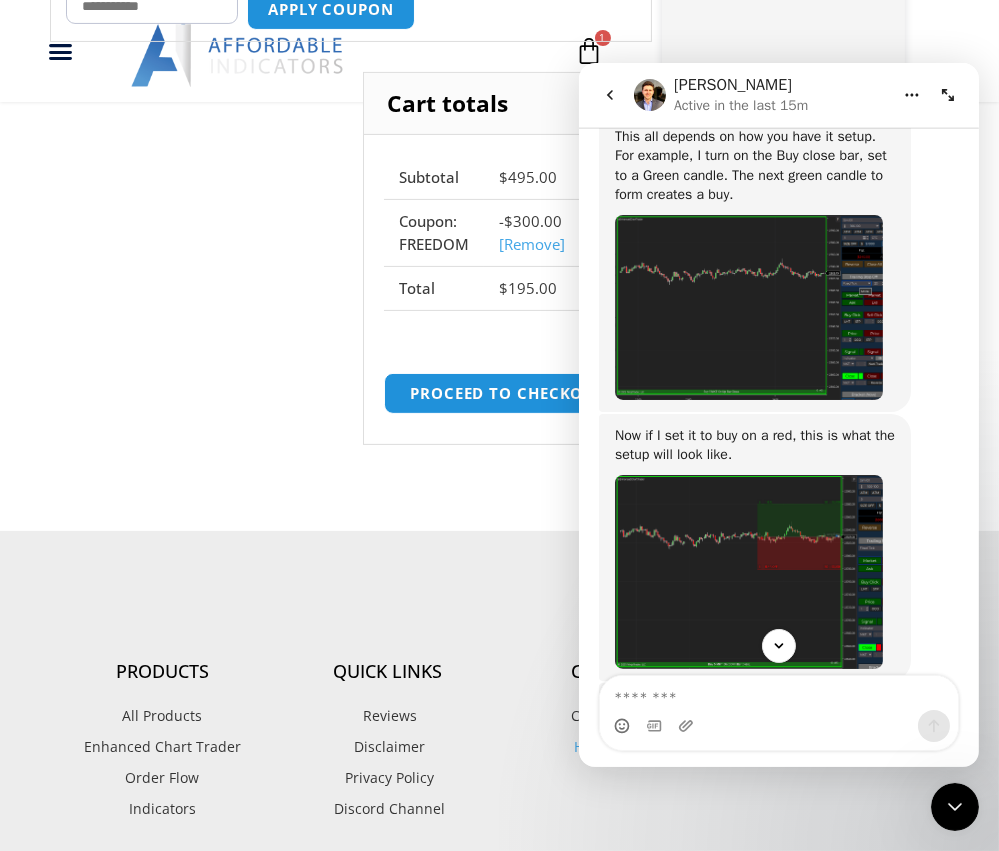 click at bounding box center (748, 307) 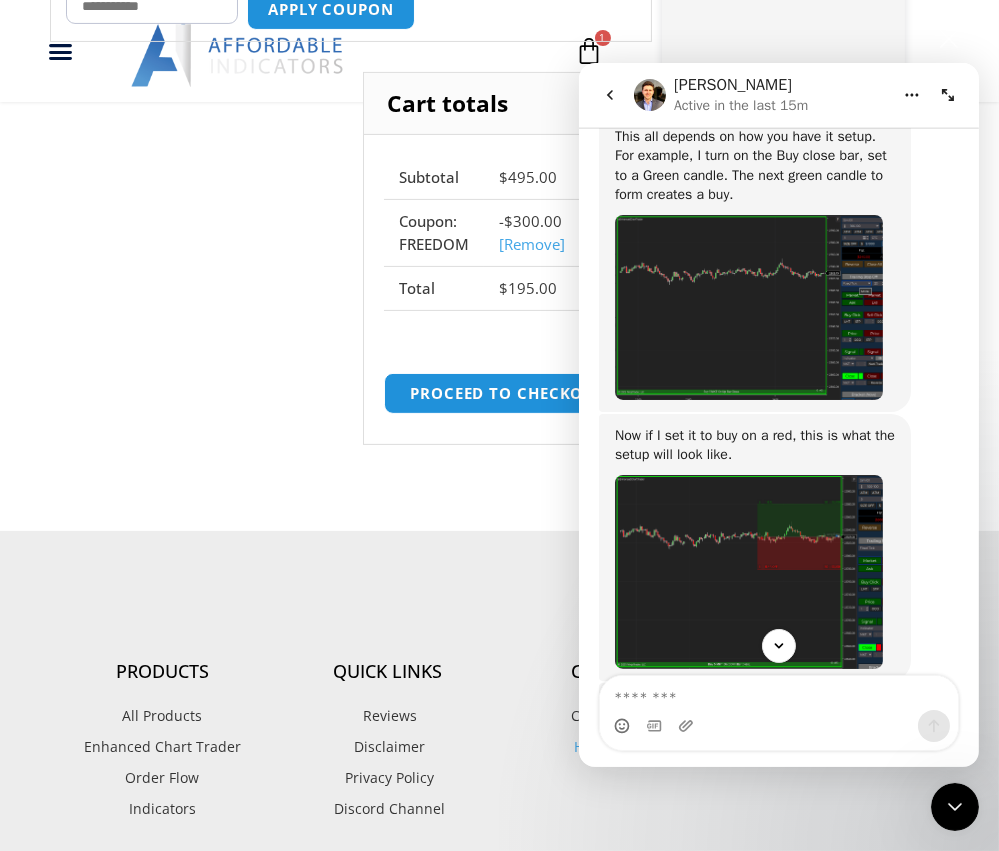 scroll, scrollTop: 0, scrollLeft: 0, axis: both 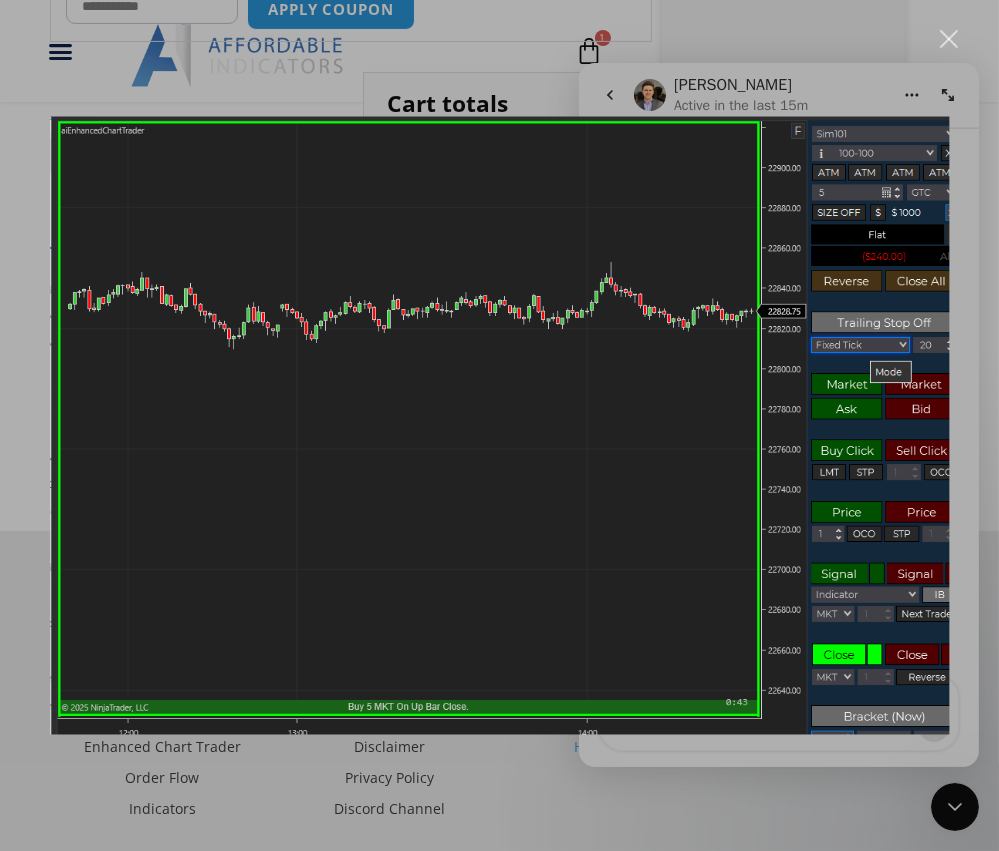 click at bounding box center (949, 39) 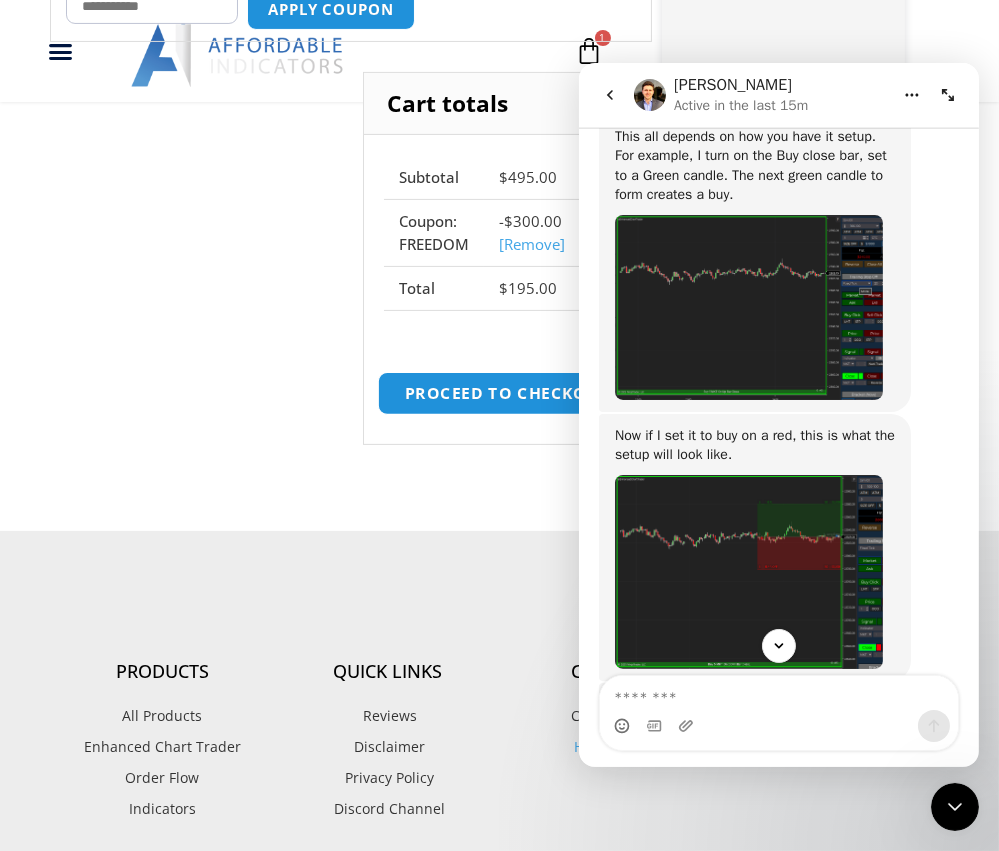click on "Proceed to checkout" at bounding box center [507, 393] 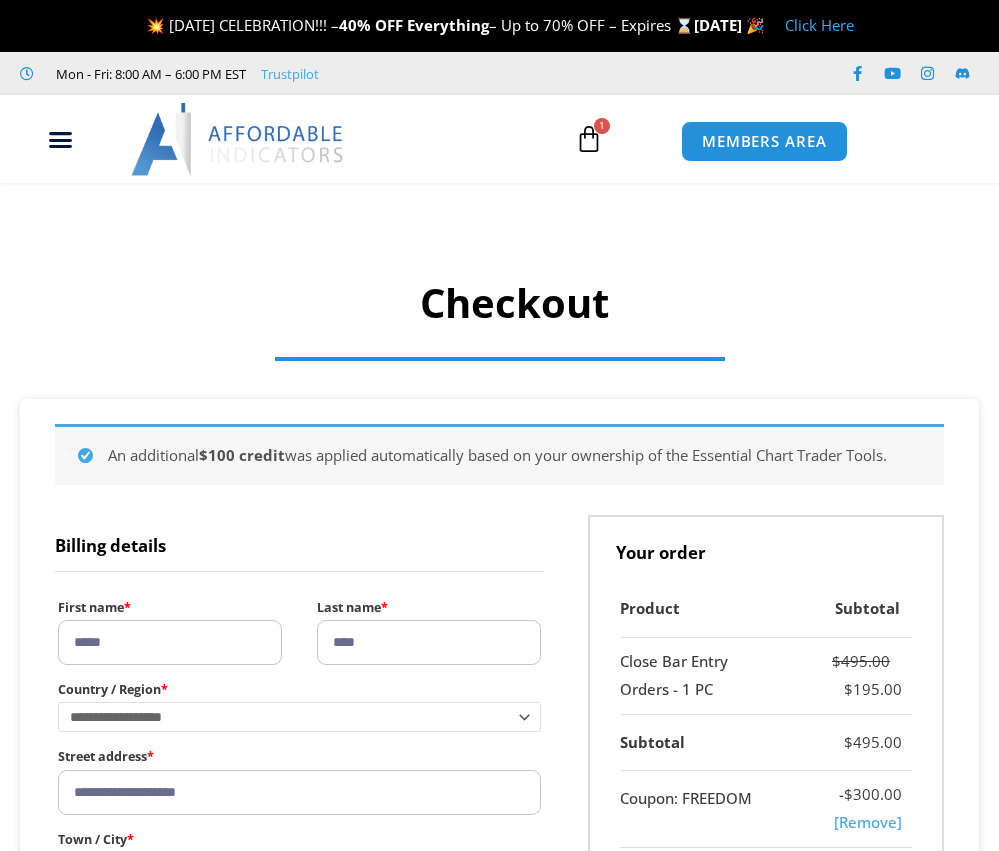 scroll, scrollTop: 0, scrollLeft: 0, axis: both 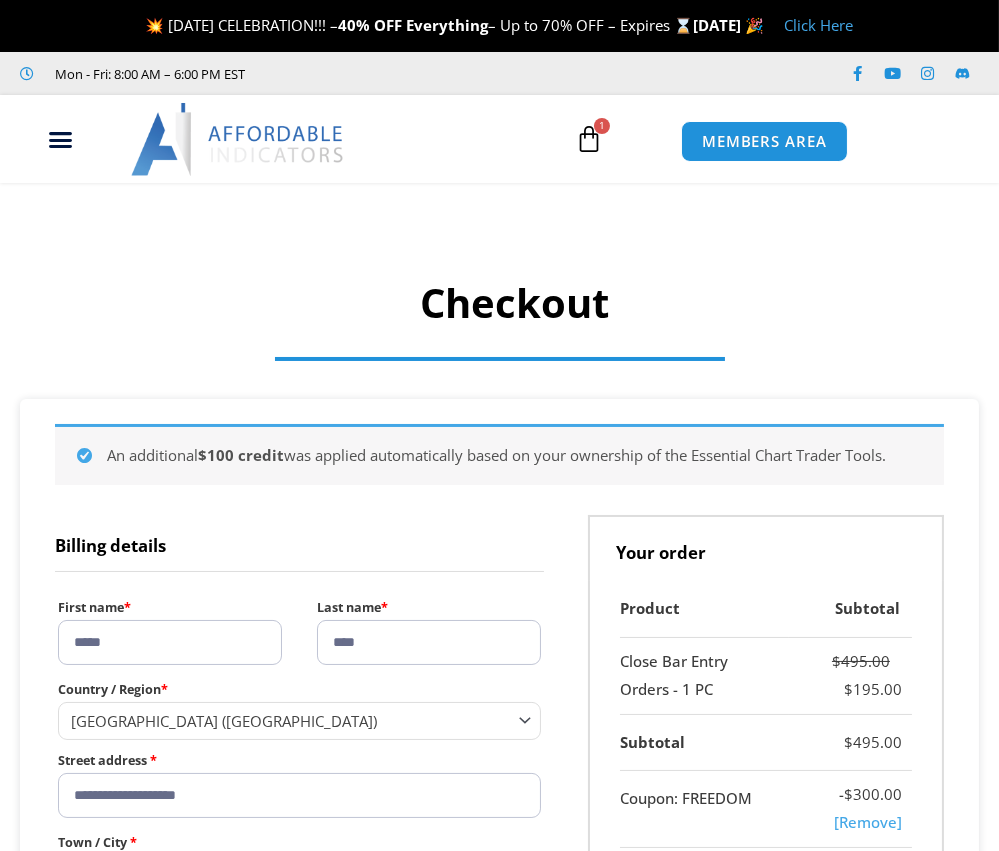select on "**" 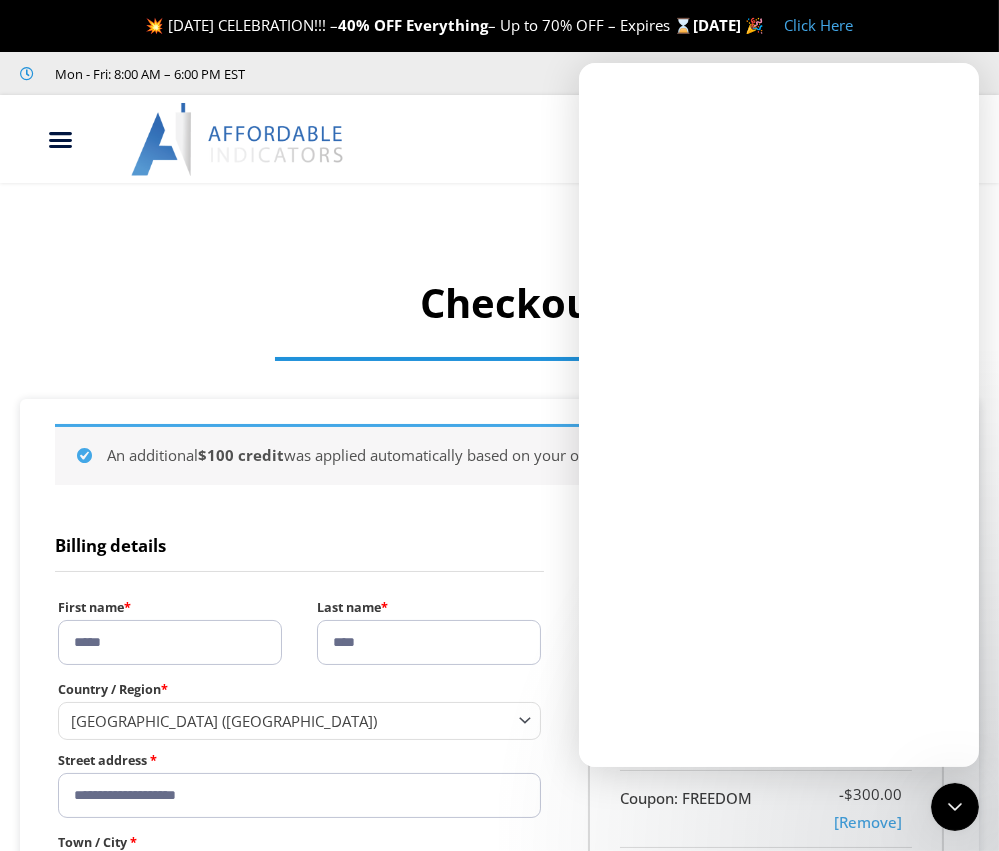 scroll, scrollTop: 0, scrollLeft: 0, axis: both 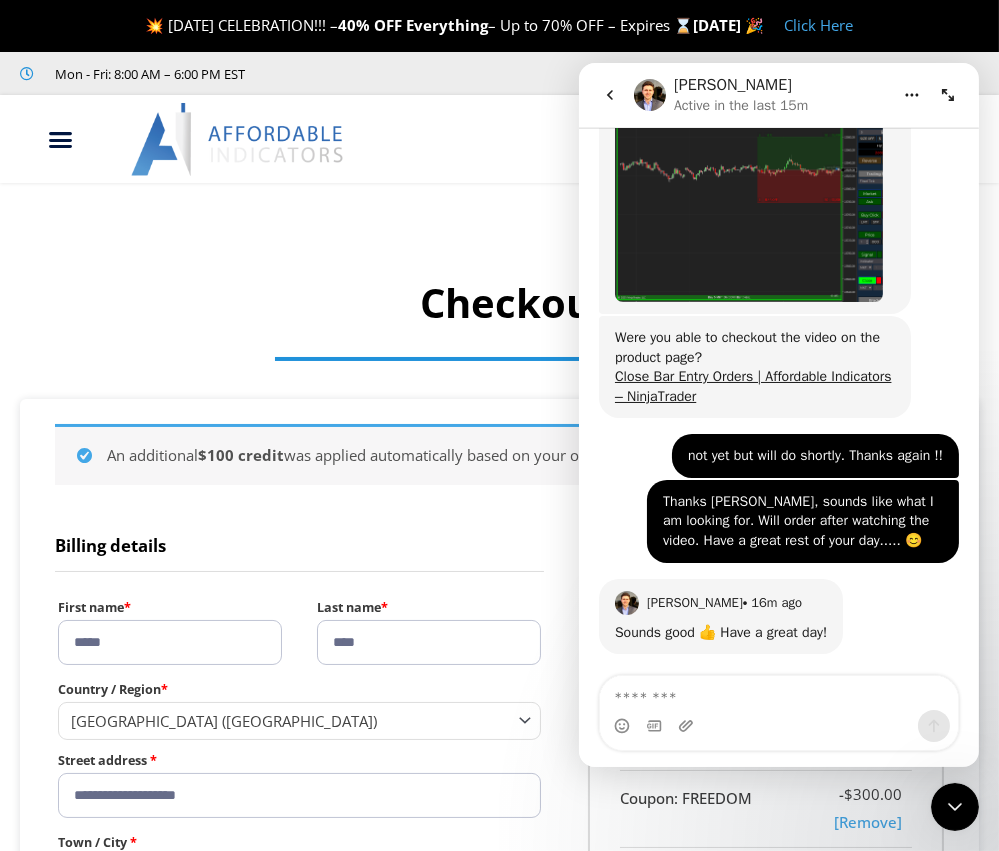 click at bounding box center (947, 95) 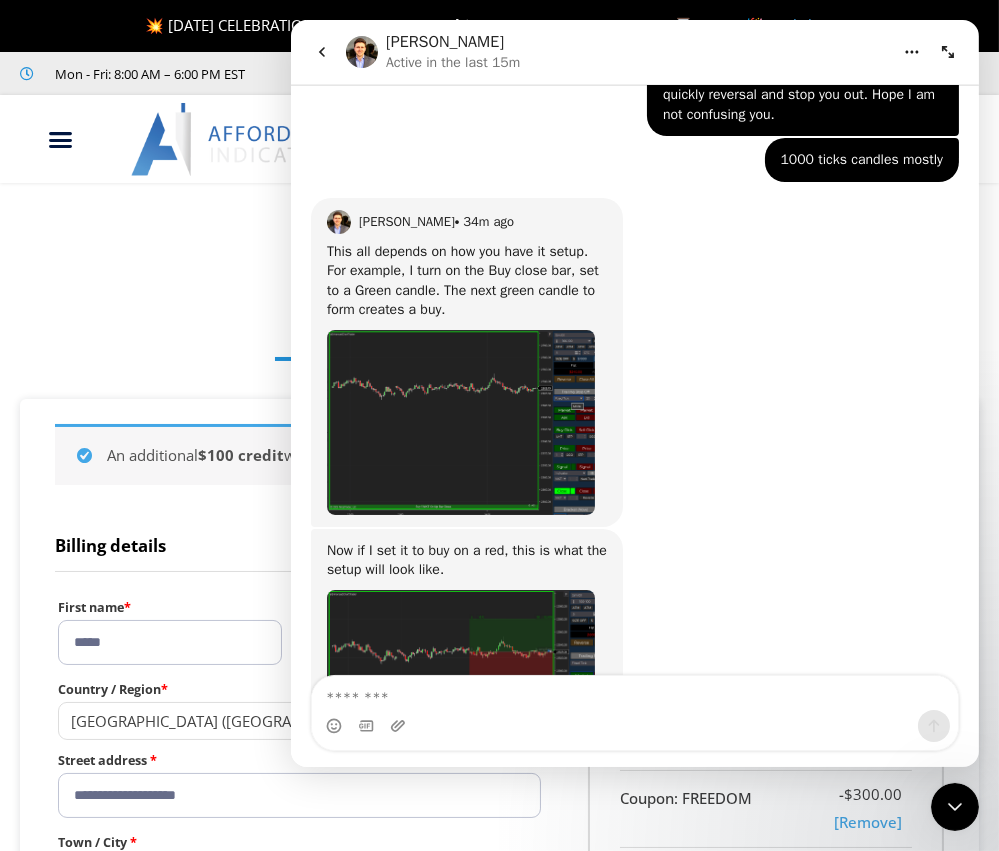 scroll, scrollTop: 1780, scrollLeft: 0, axis: vertical 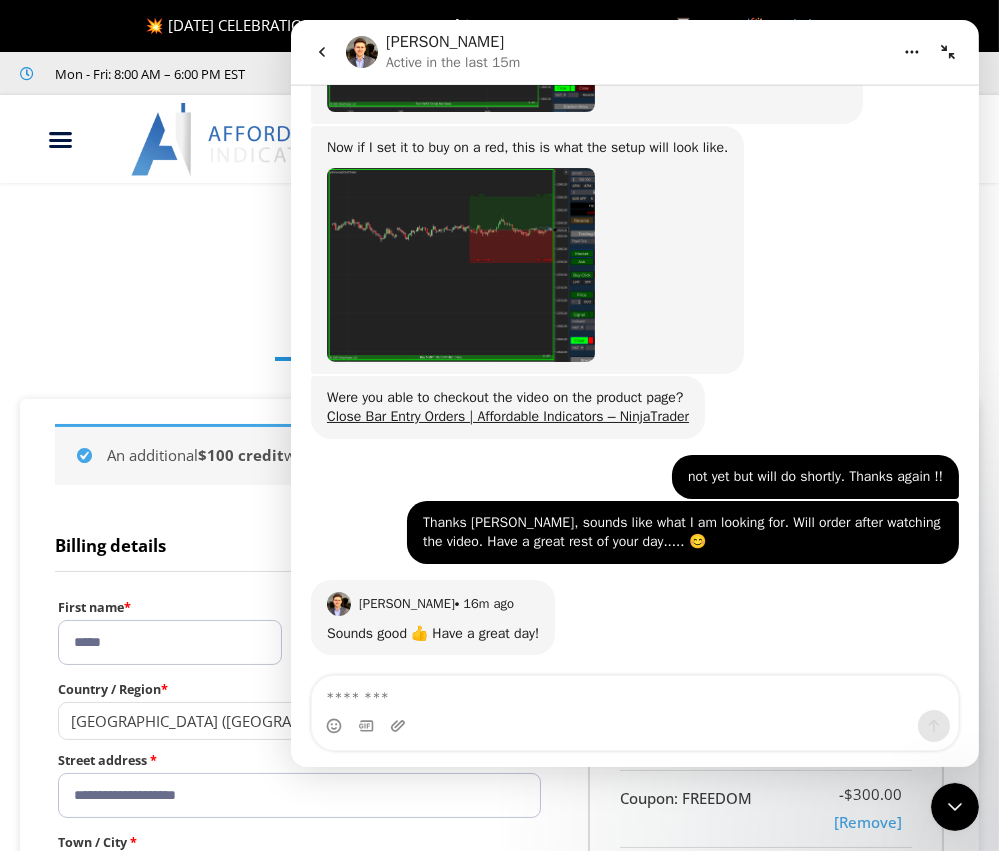 click 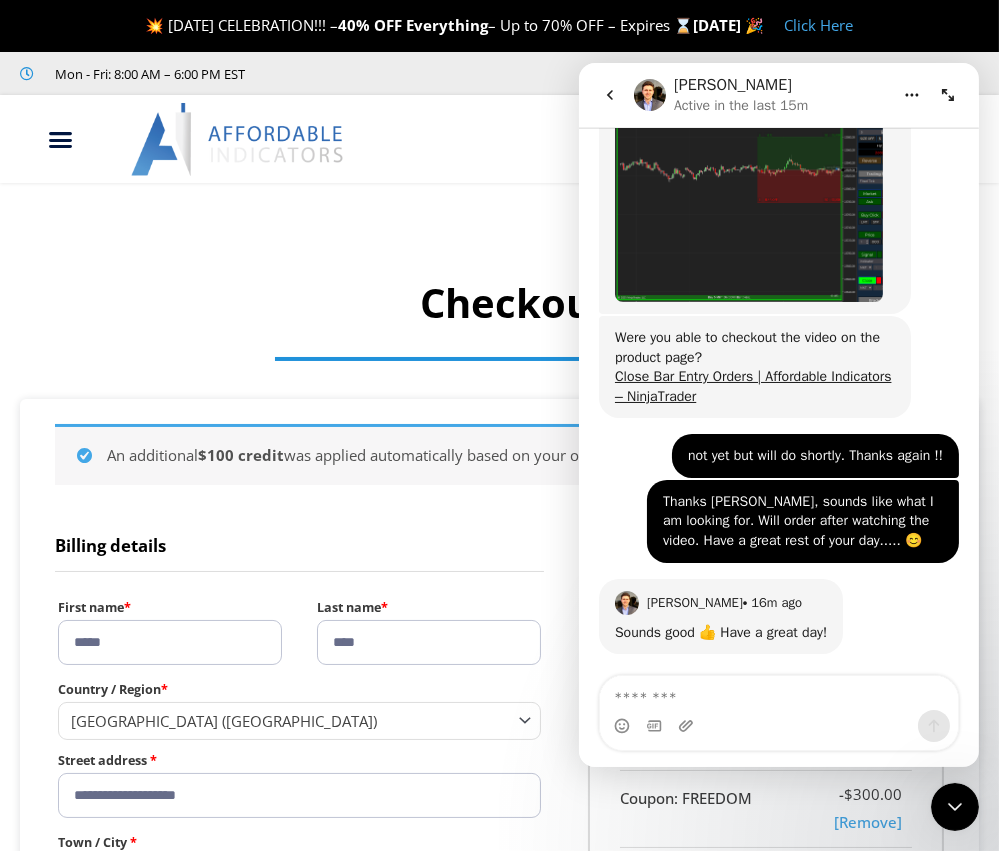 scroll, scrollTop: 2354, scrollLeft: 0, axis: vertical 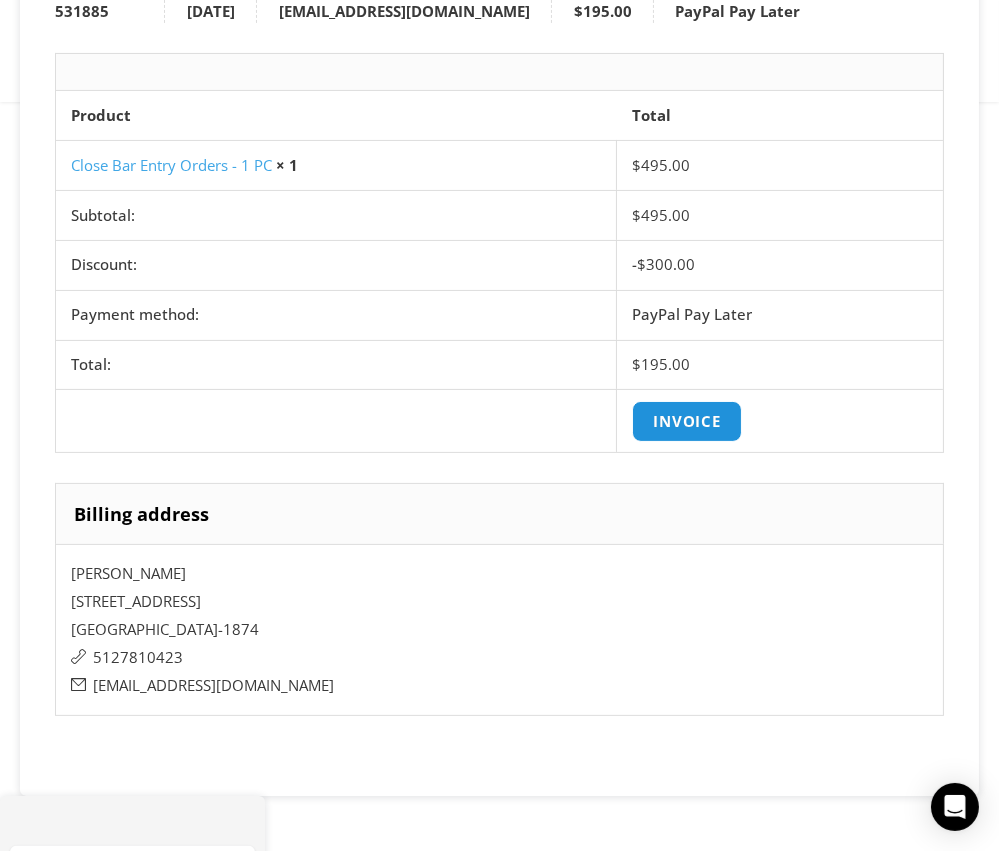 click on "Close Bar Entry Orders - 1 PC" at bounding box center [171, 165] 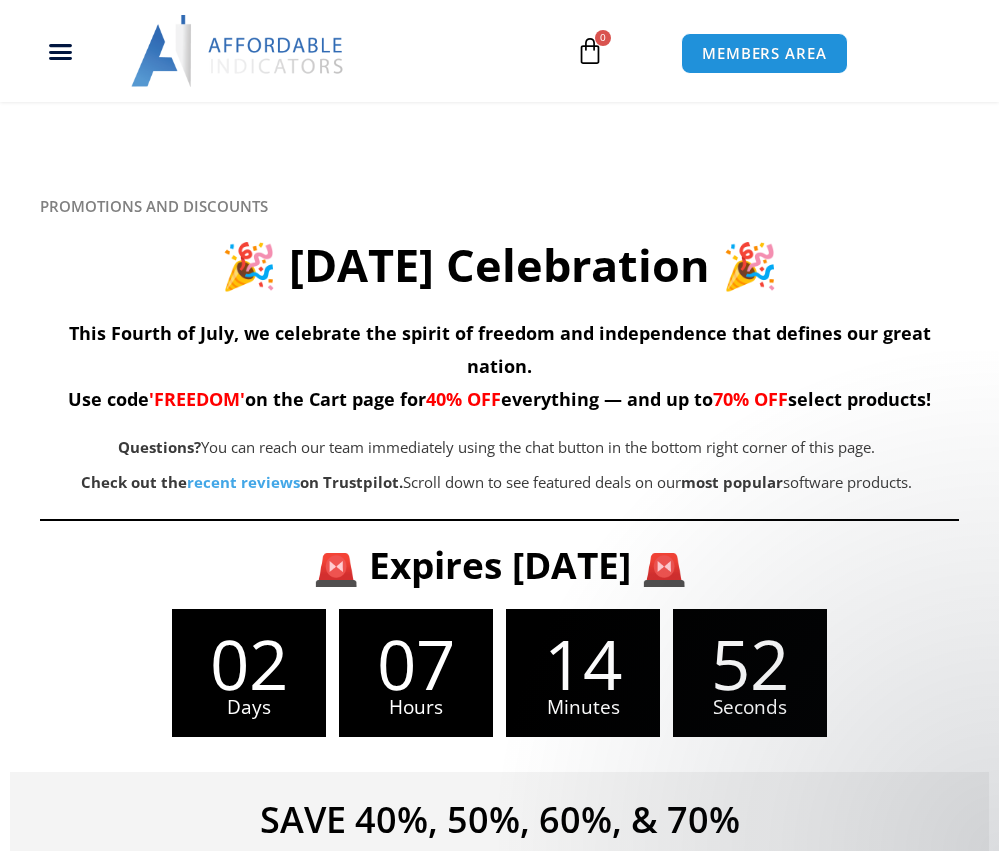 scroll, scrollTop: 467, scrollLeft: 0, axis: vertical 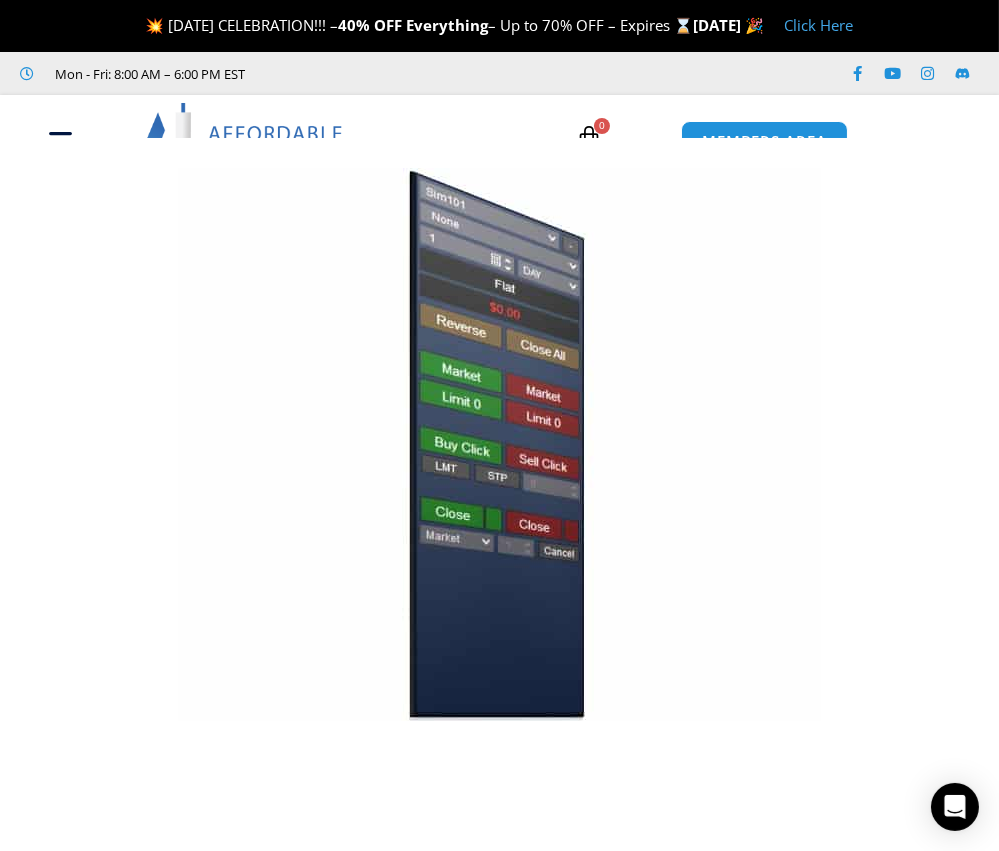 click at bounding box center [499, 128] 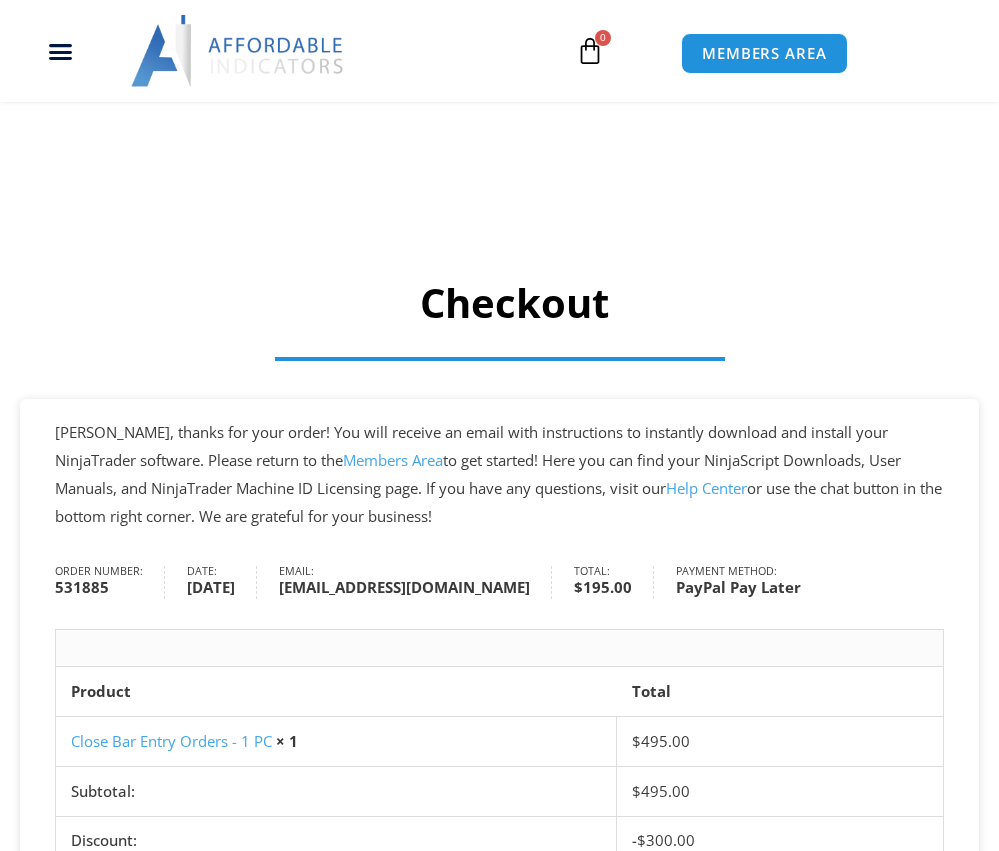 scroll, scrollTop: 579, scrollLeft: 0, axis: vertical 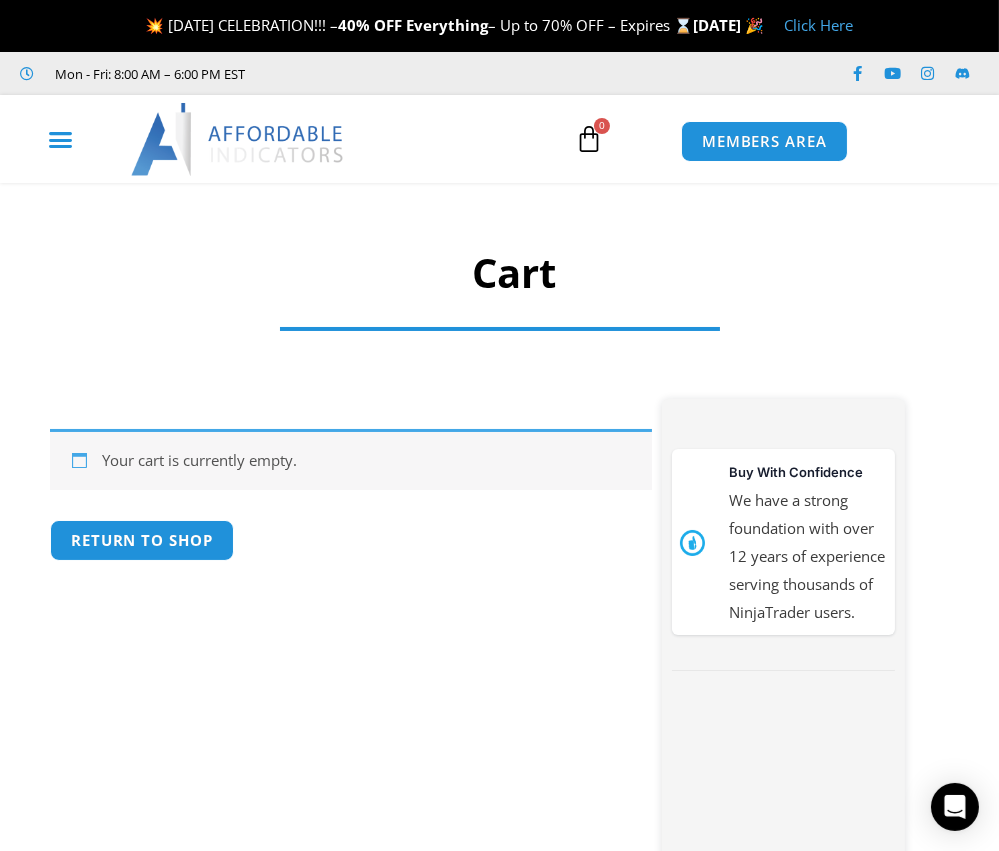 click 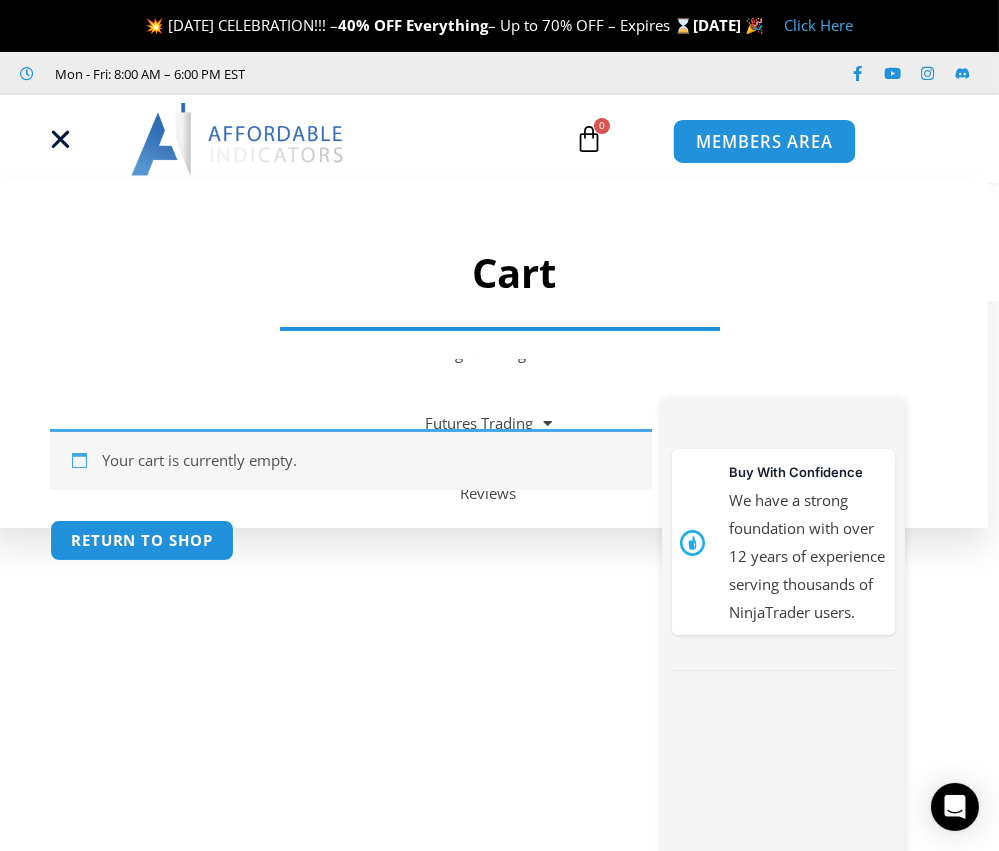 click on "MEMBERS AREA" at bounding box center [764, 142] 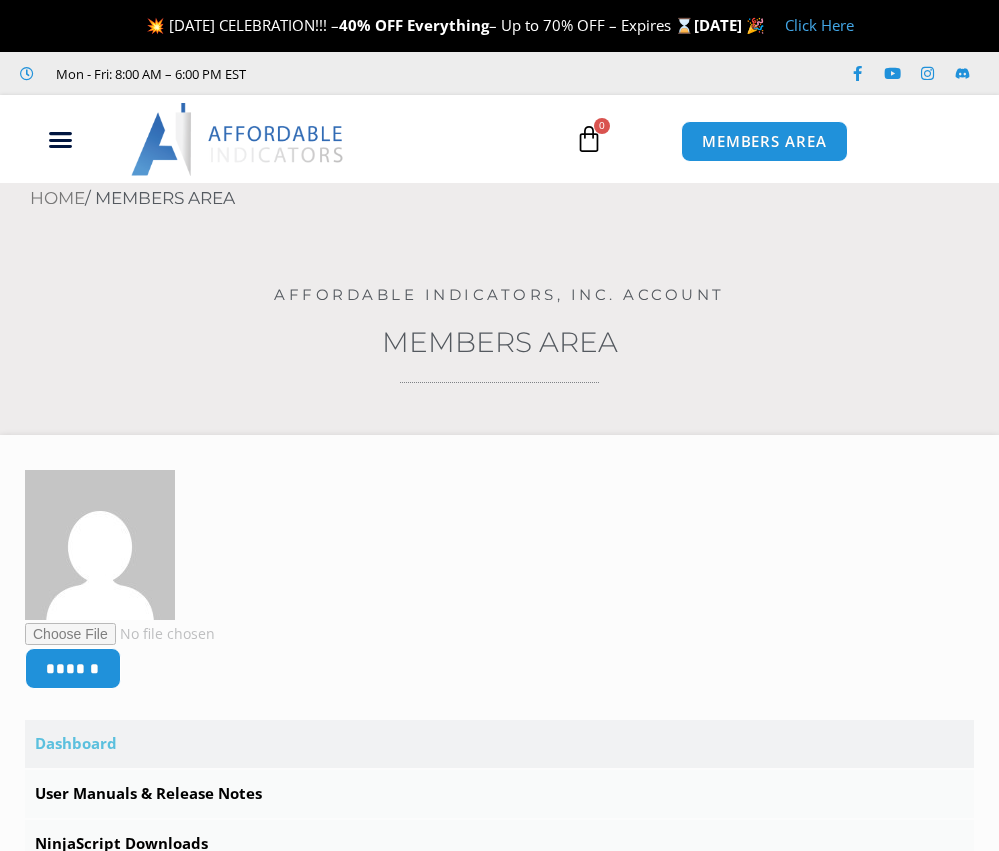 scroll, scrollTop: 0, scrollLeft: 0, axis: both 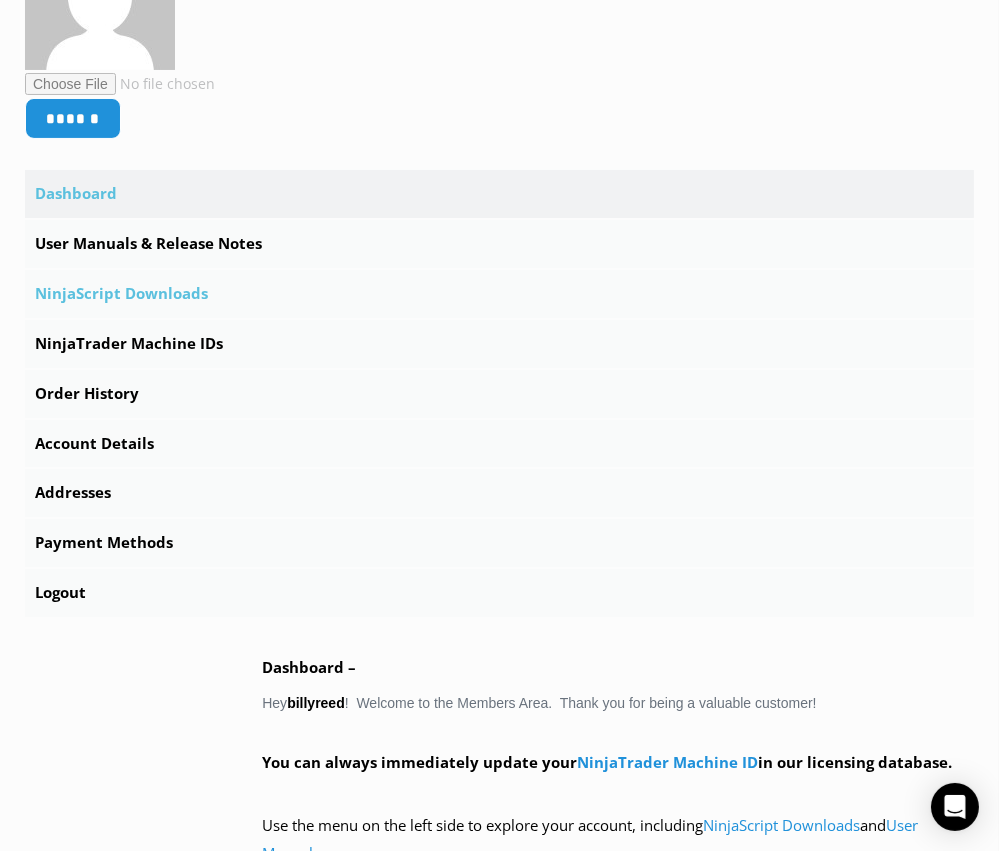 click on "NinjaScript Downloads" at bounding box center [499, 294] 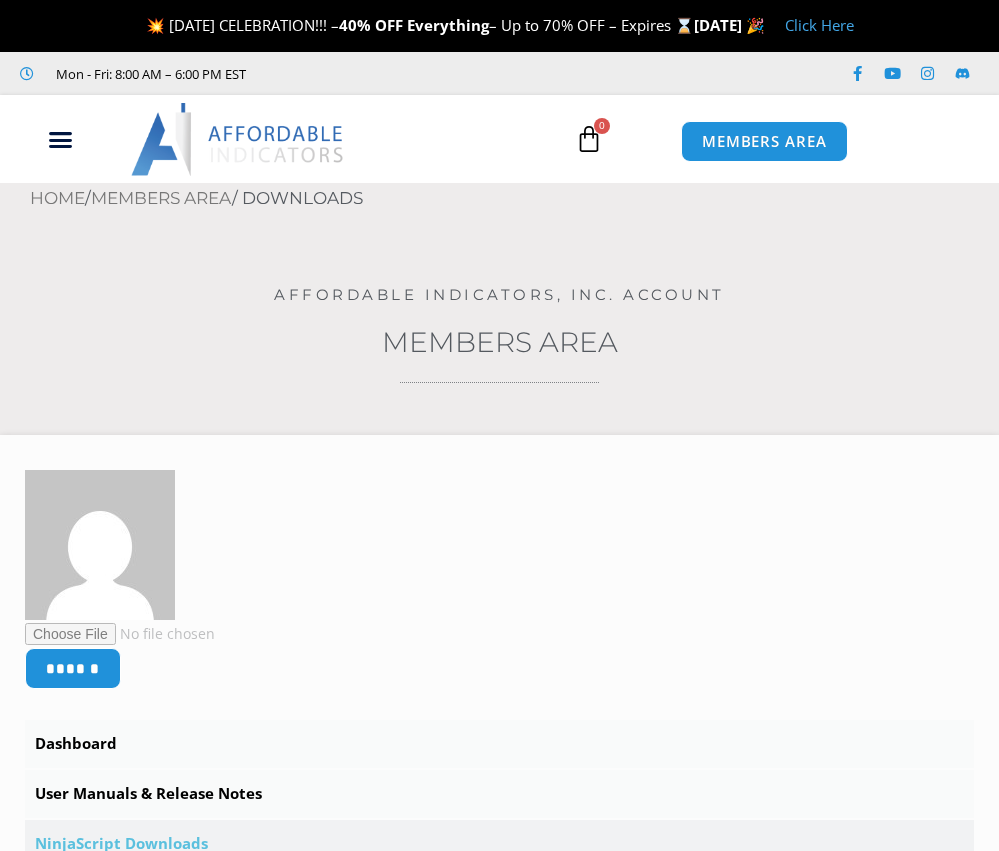 scroll, scrollTop: 0, scrollLeft: 0, axis: both 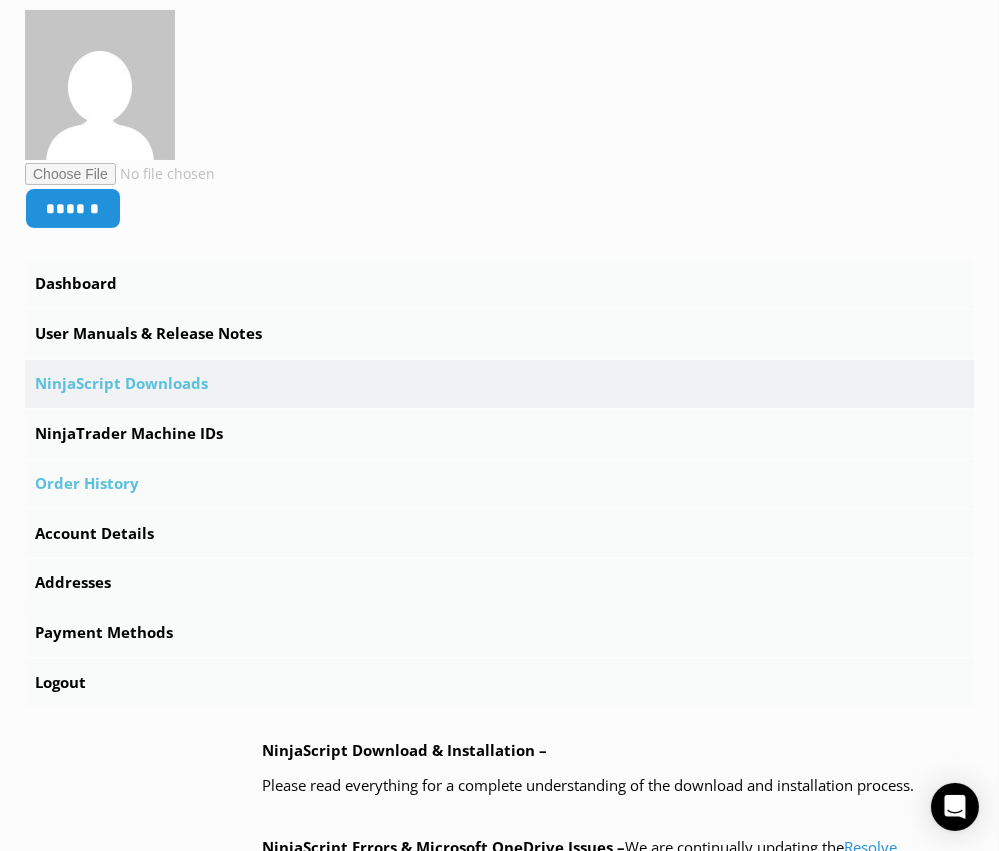 click on "Order History" at bounding box center (499, 484) 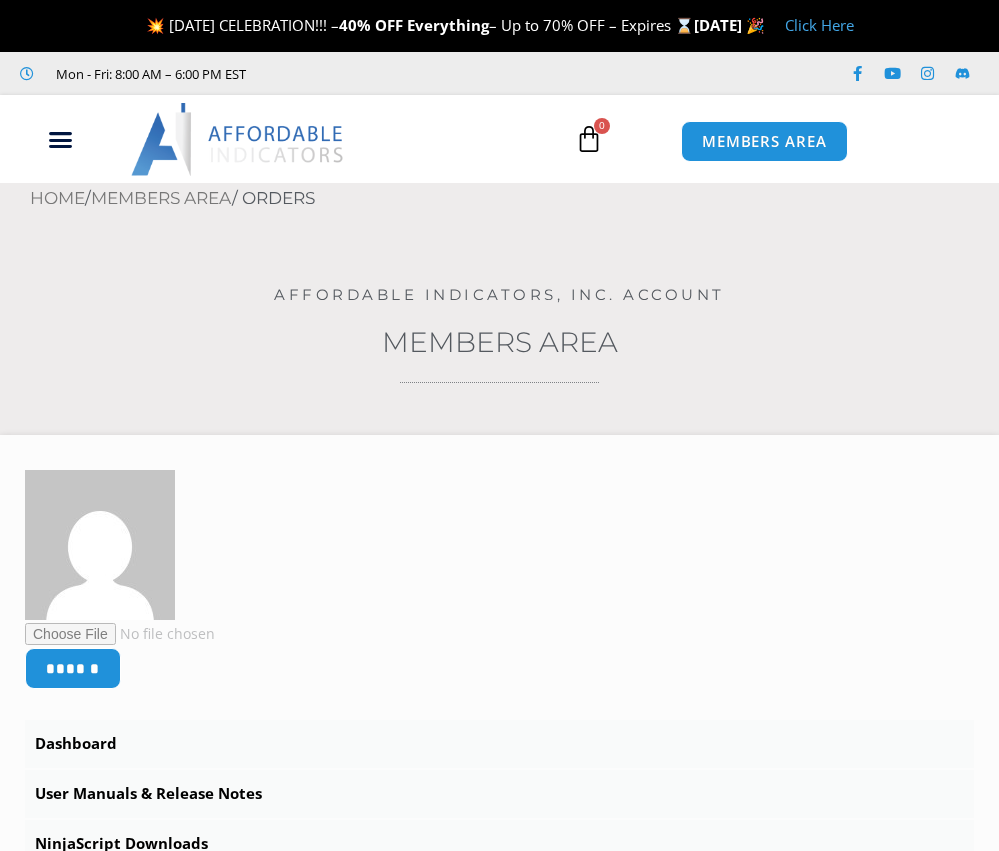 scroll, scrollTop: 0, scrollLeft: 0, axis: both 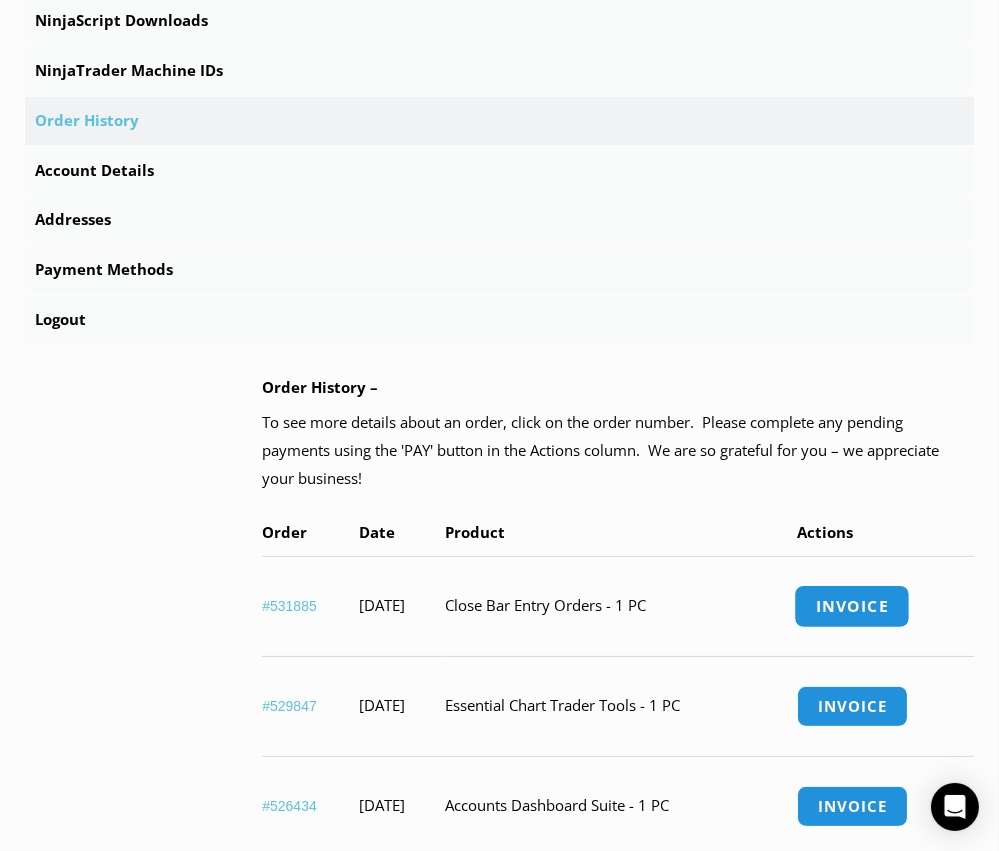 click on "Invoice" at bounding box center (853, 606) 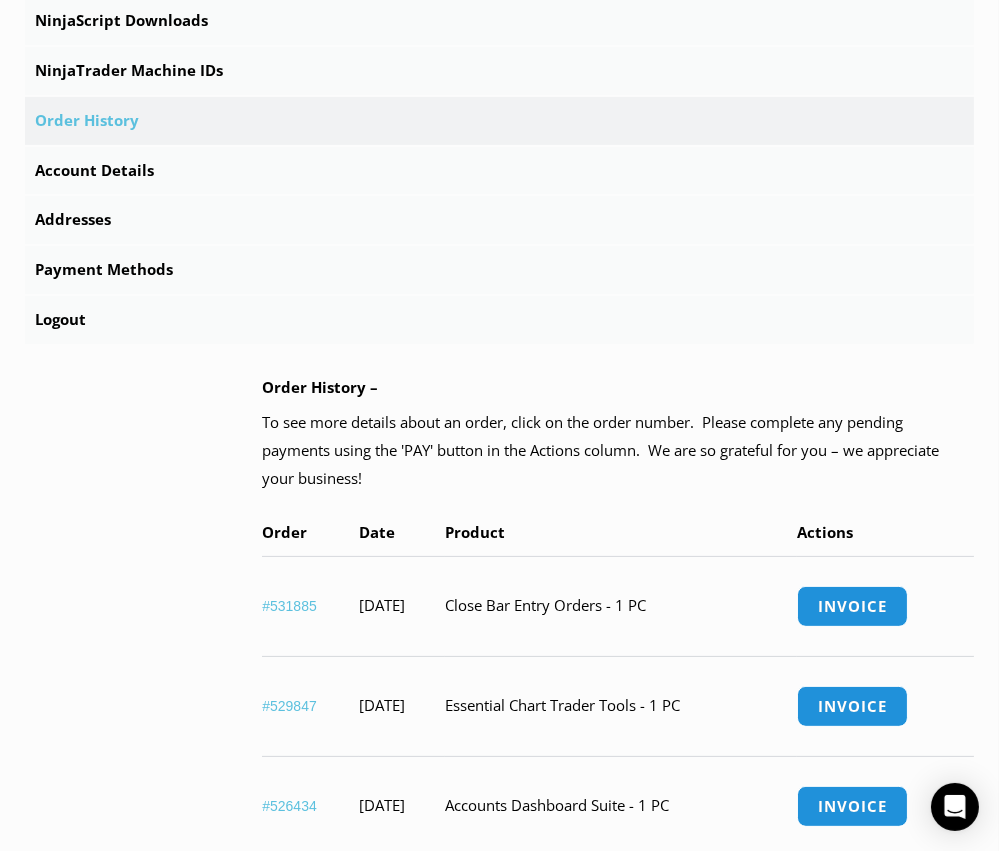 click on "#531885" at bounding box center [289, 606] 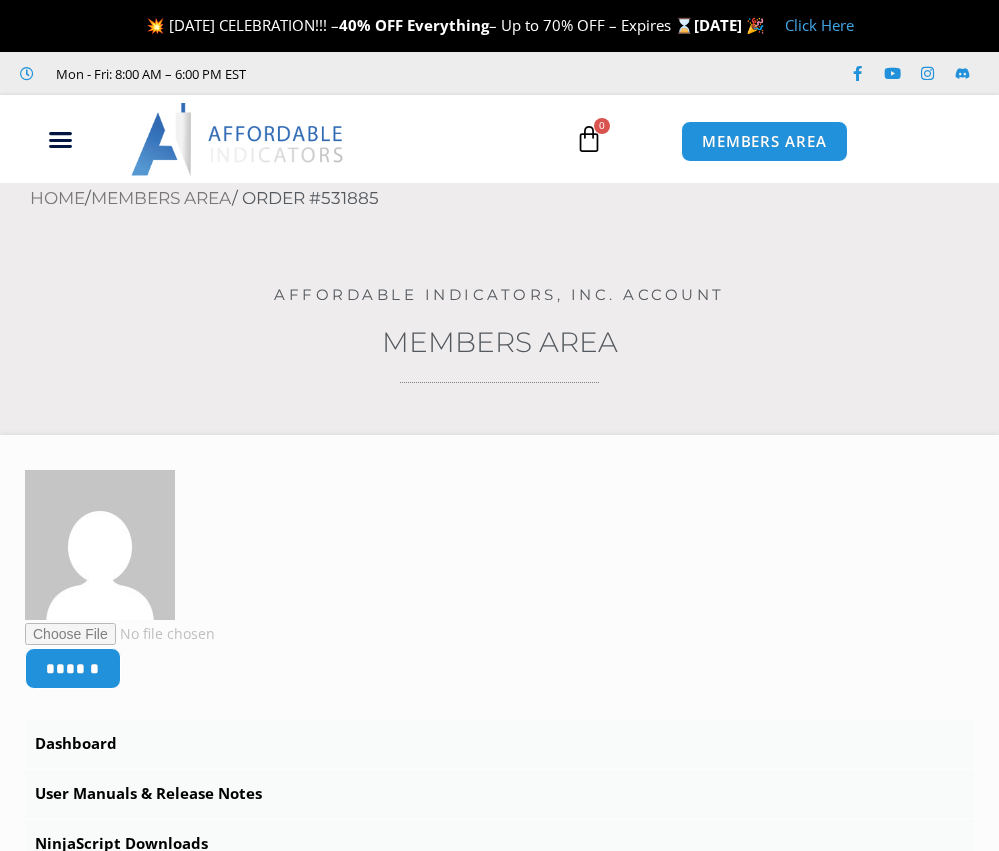 scroll, scrollTop: 0, scrollLeft: 0, axis: both 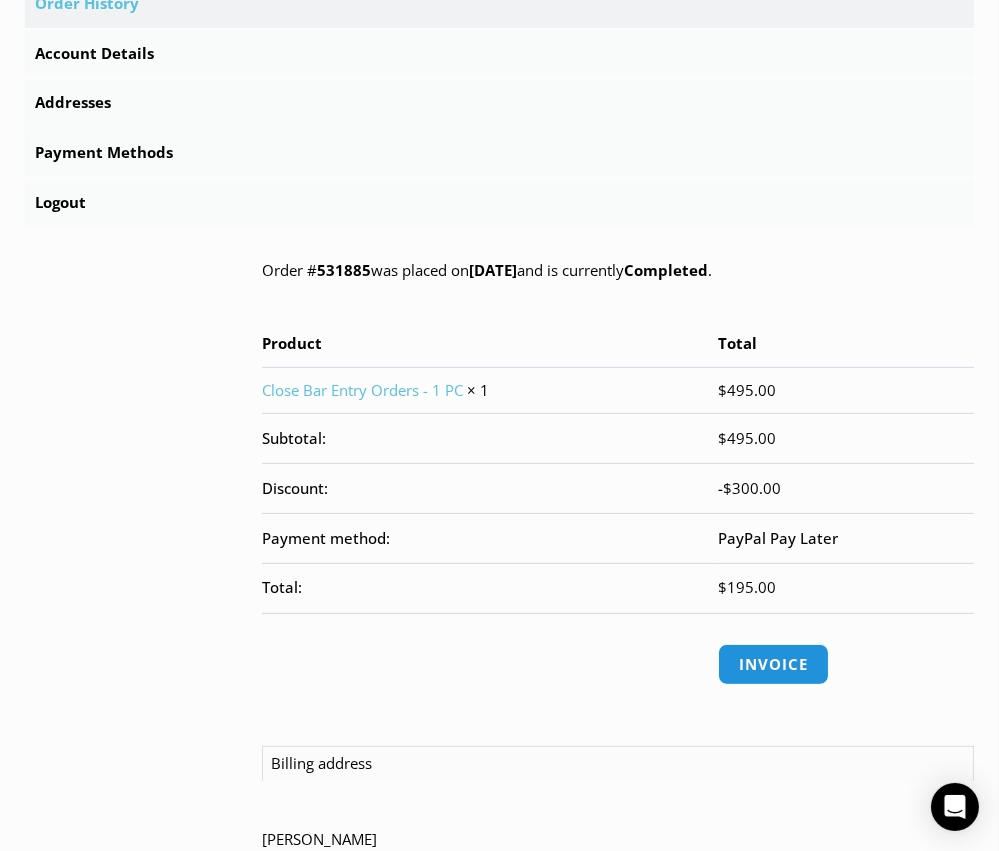 click on "Close Bar Entry Orders - 1 PC" at bounding box center (362, 390) 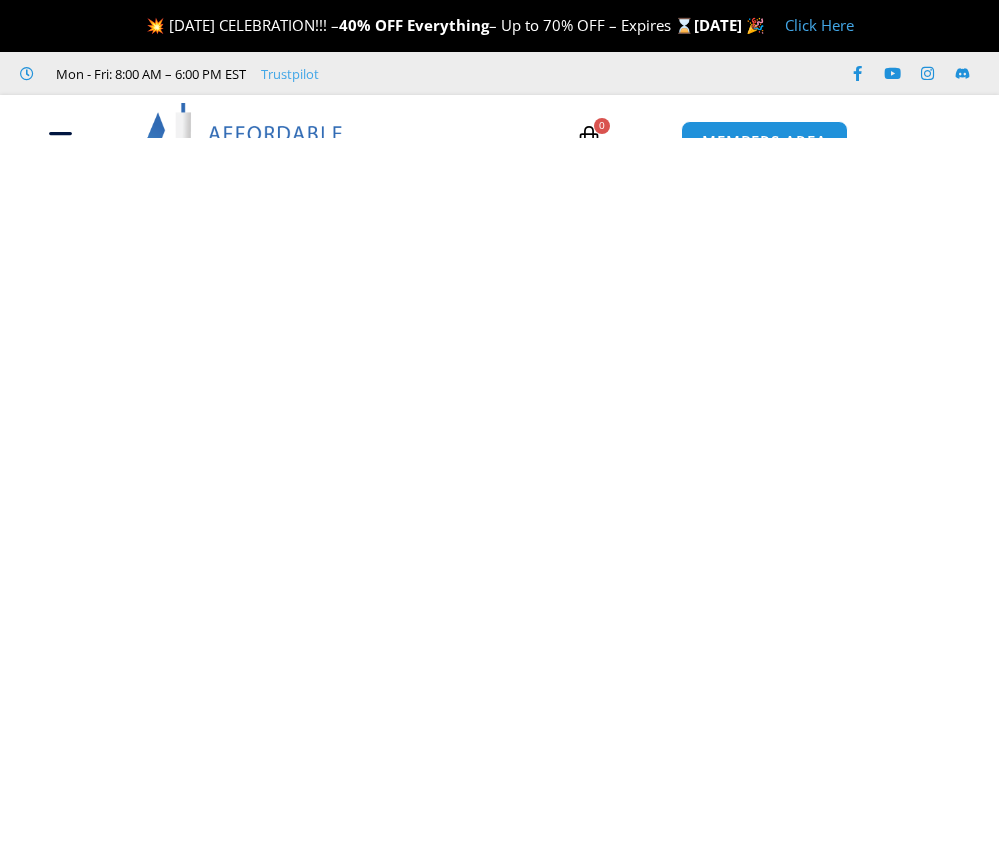 scroll, scrollTop: 0, scrollLeft: 0, axis: both 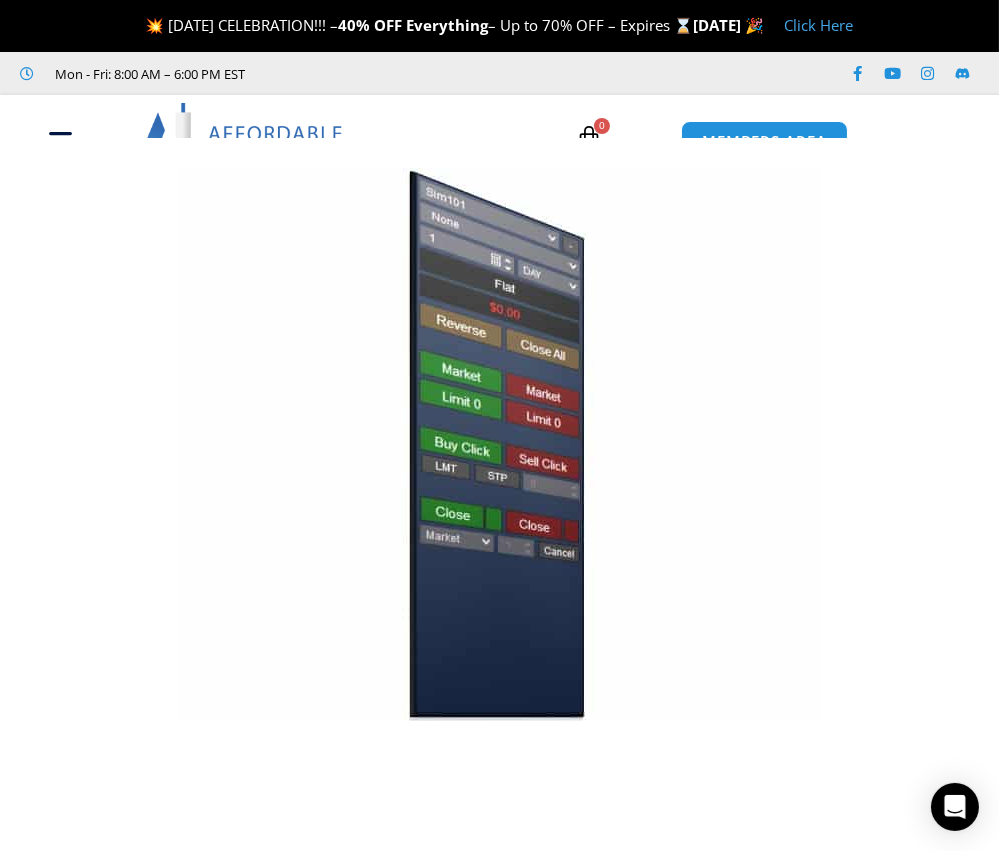 click at bounding box center (499, 128) 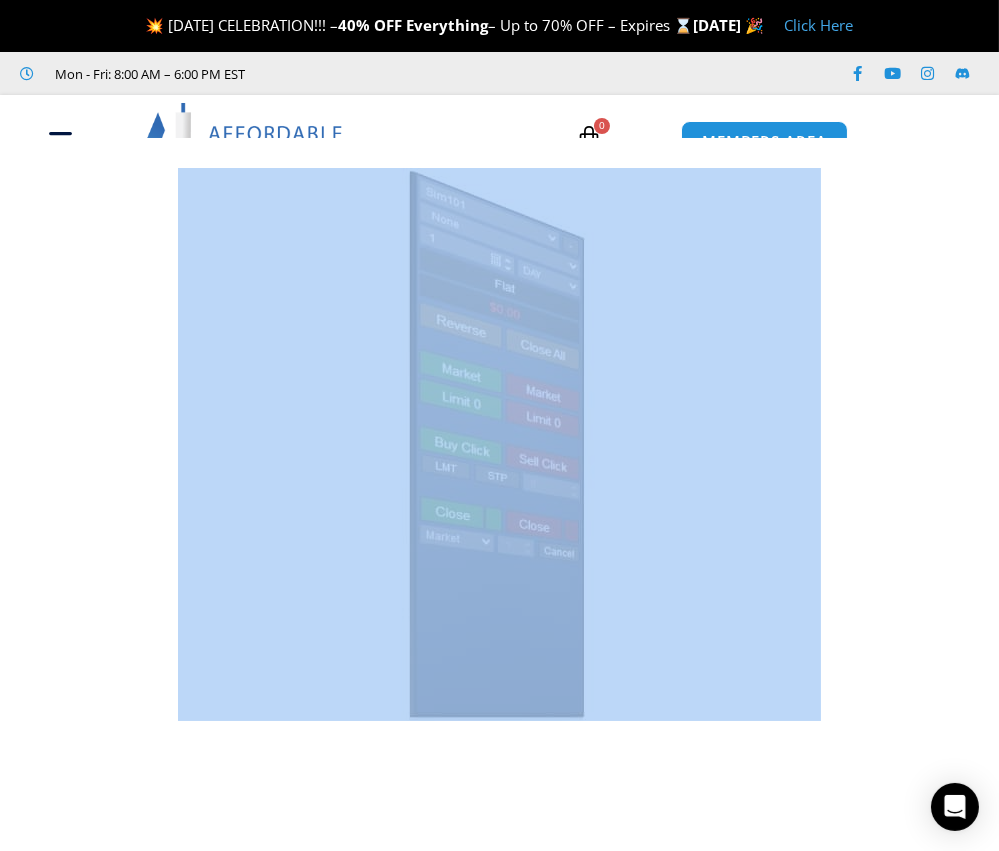 click at bounding box center (499, 128) 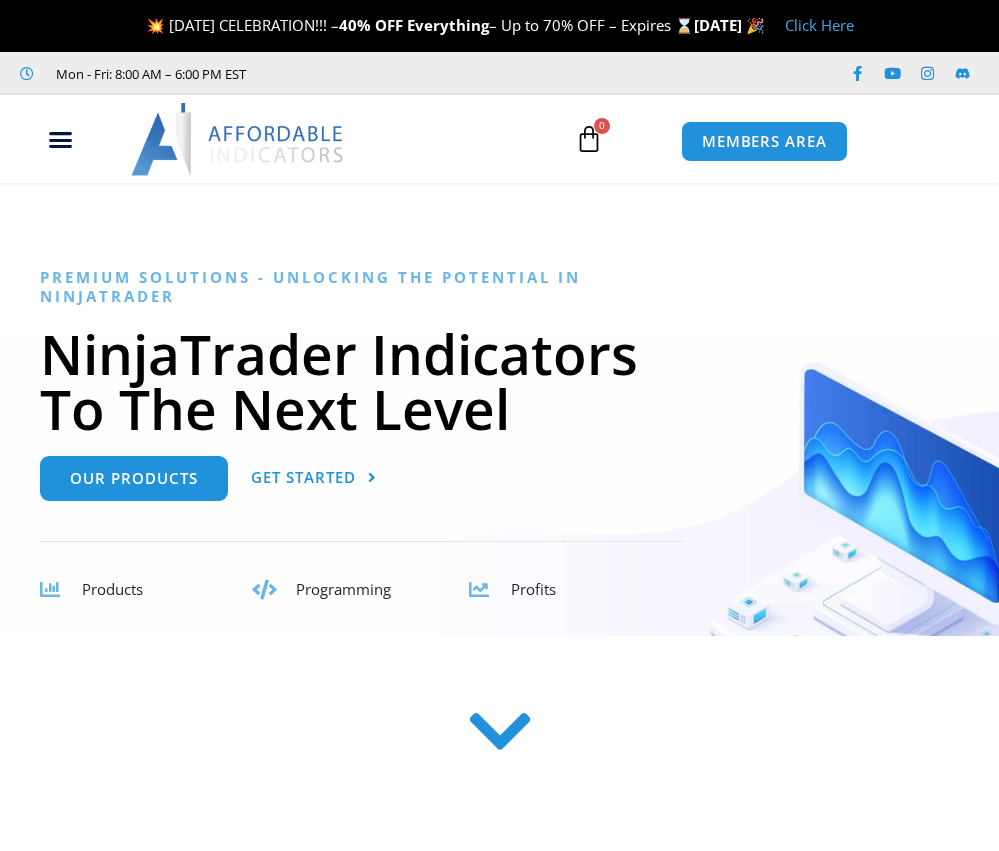 scroll, scrollTop: 0, scrollLeft: 0, axis: both 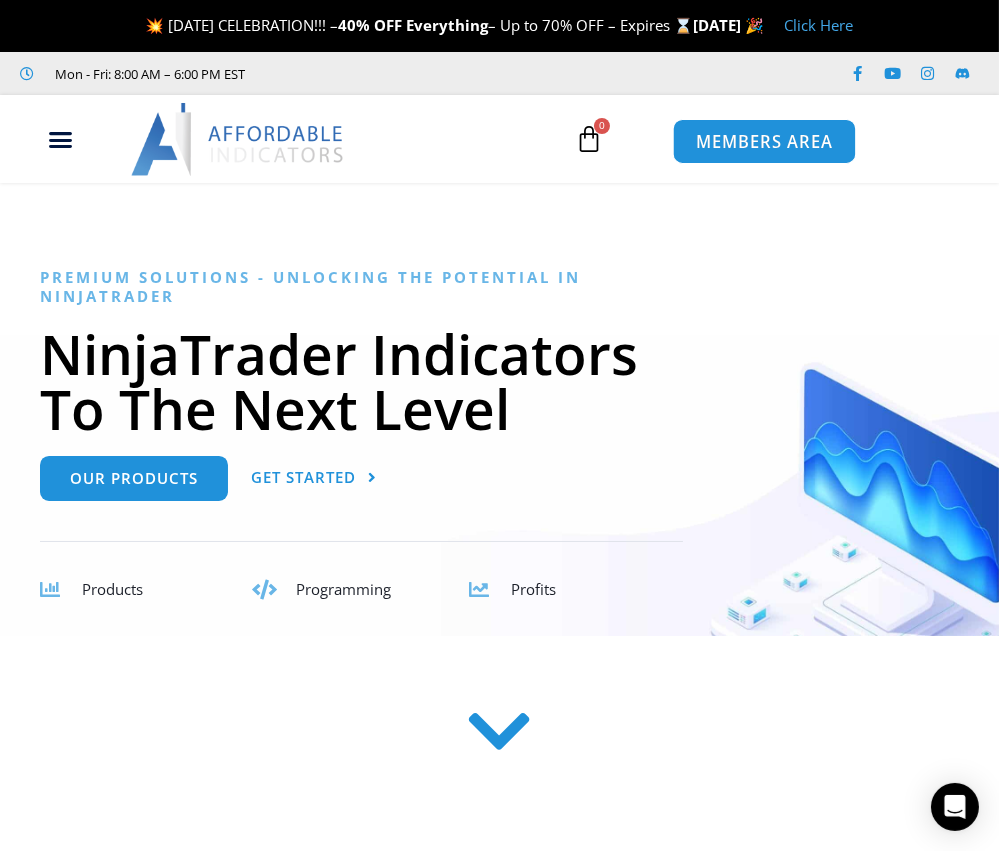 click on "MEMBERS AREA" at bounding box center (764, 142) 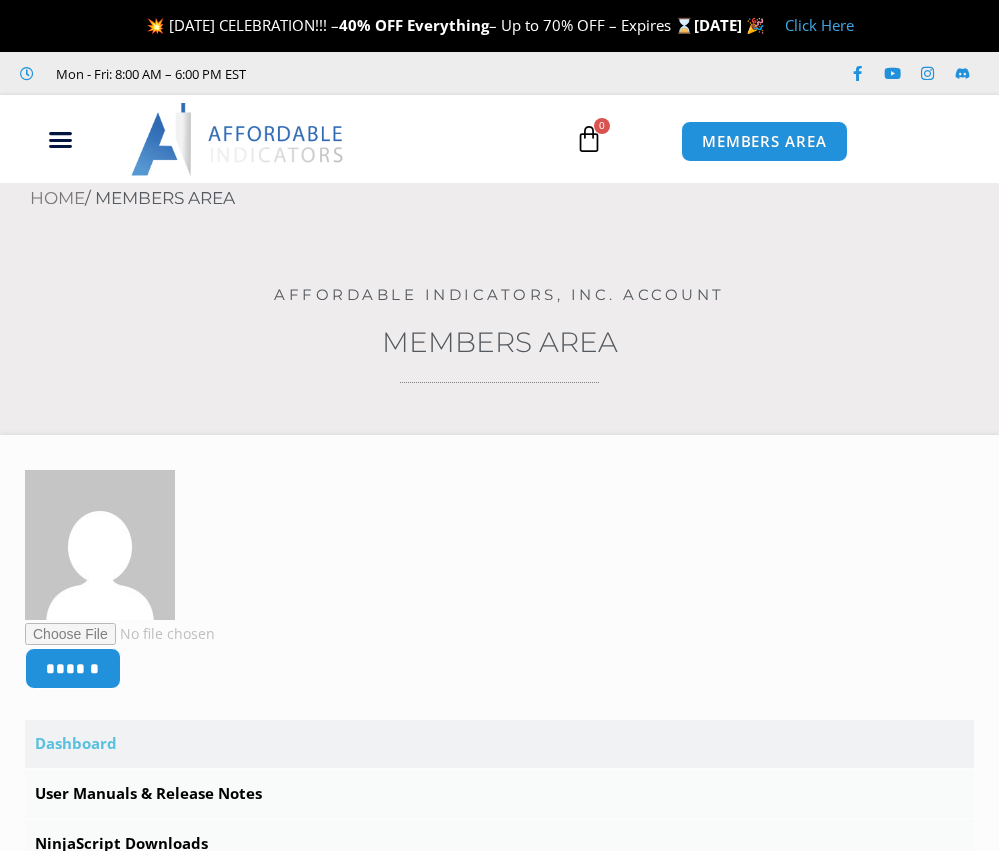 scroll, scrollTop: 0, scrollLeft: 0, axis: both 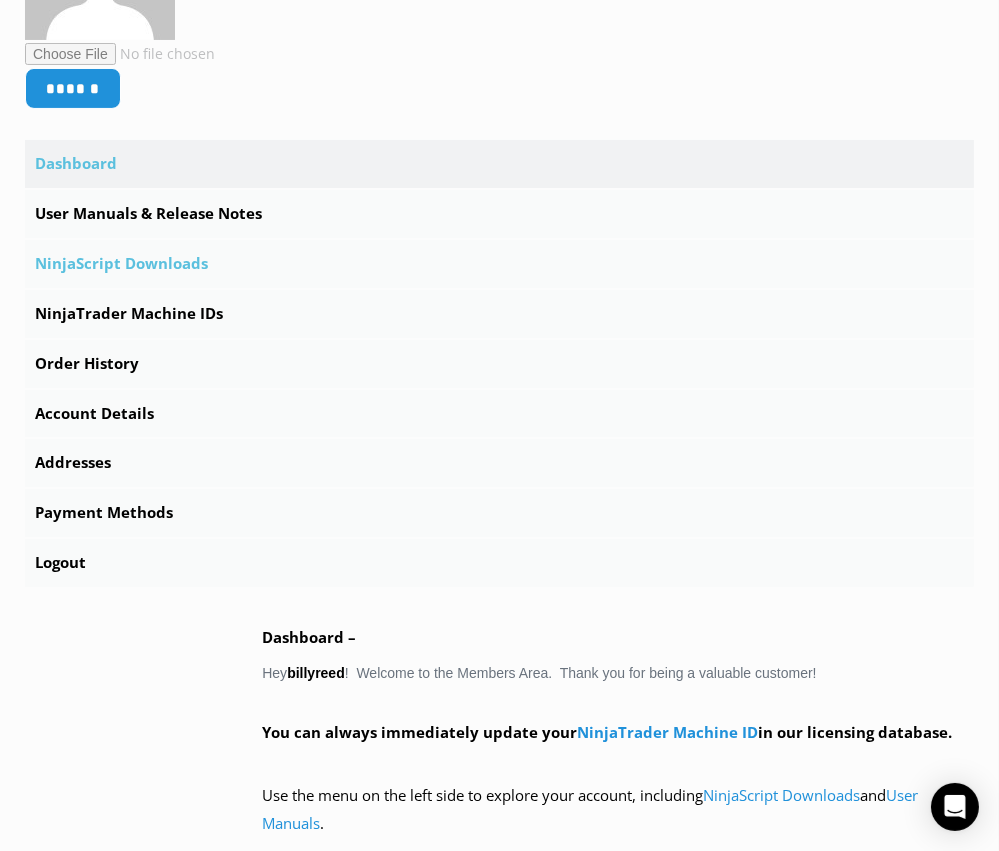 click on "NinjaScript Downloads" at bounding box center (499, 264) 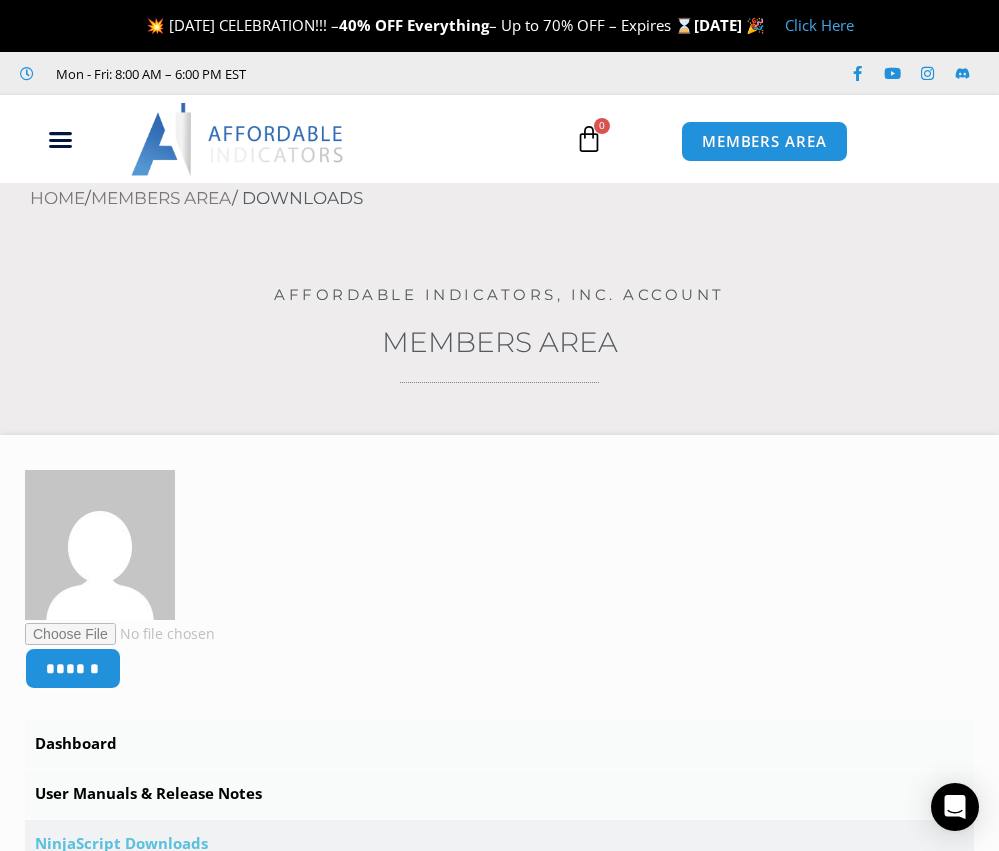 scroll, scrollTop: 0, scrollLeft: 0, axis: both 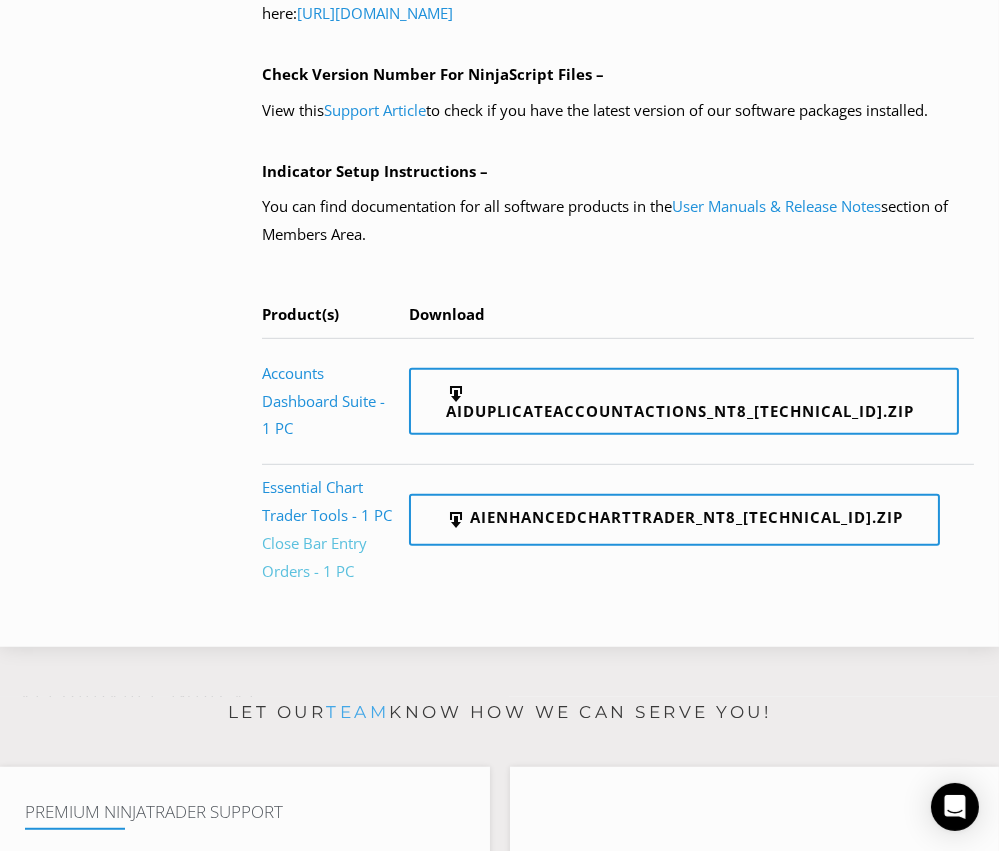 click on "Close Bar Entry Orders - 1 PC" at bounding box center (314, 557) 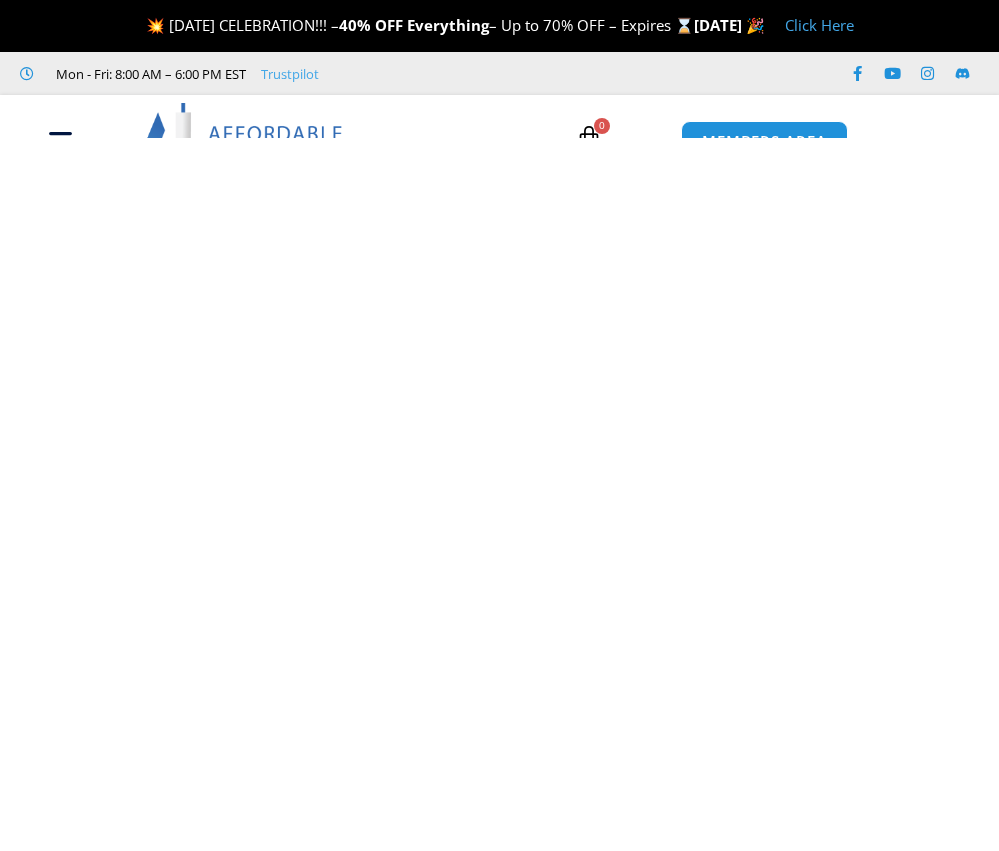 scroll, scrollTop: 0, scrollLeft: 0, axis: both 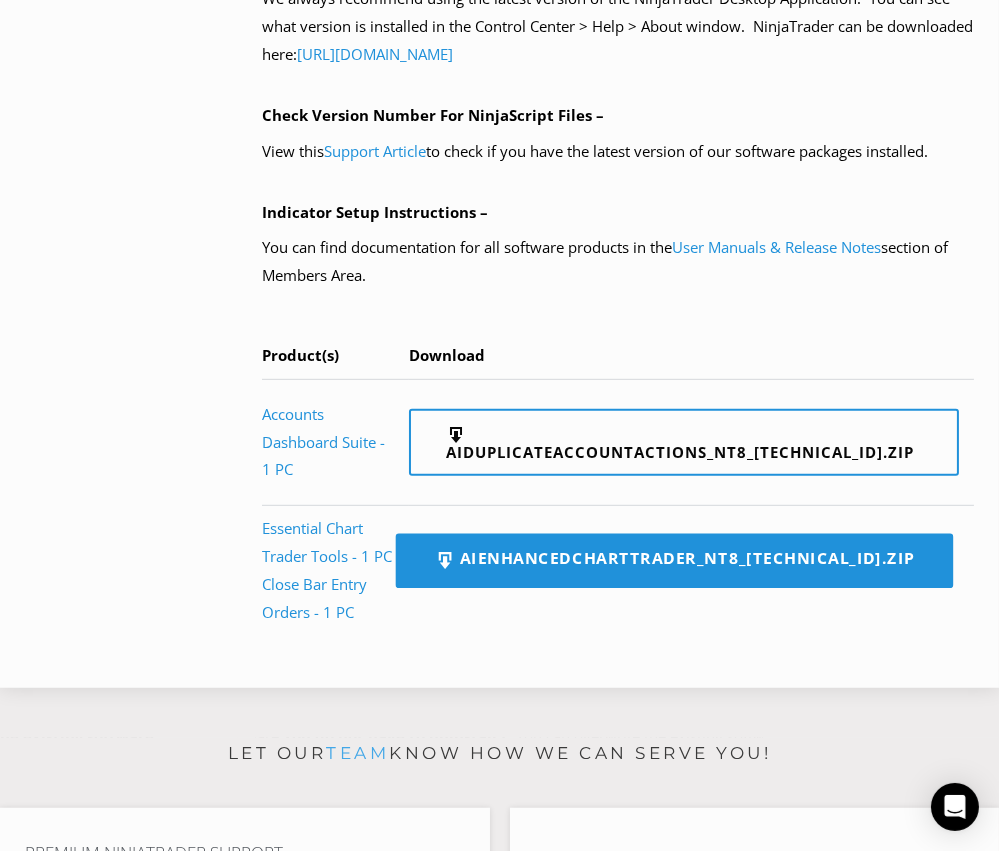 click at bounding box center [444, 561] 